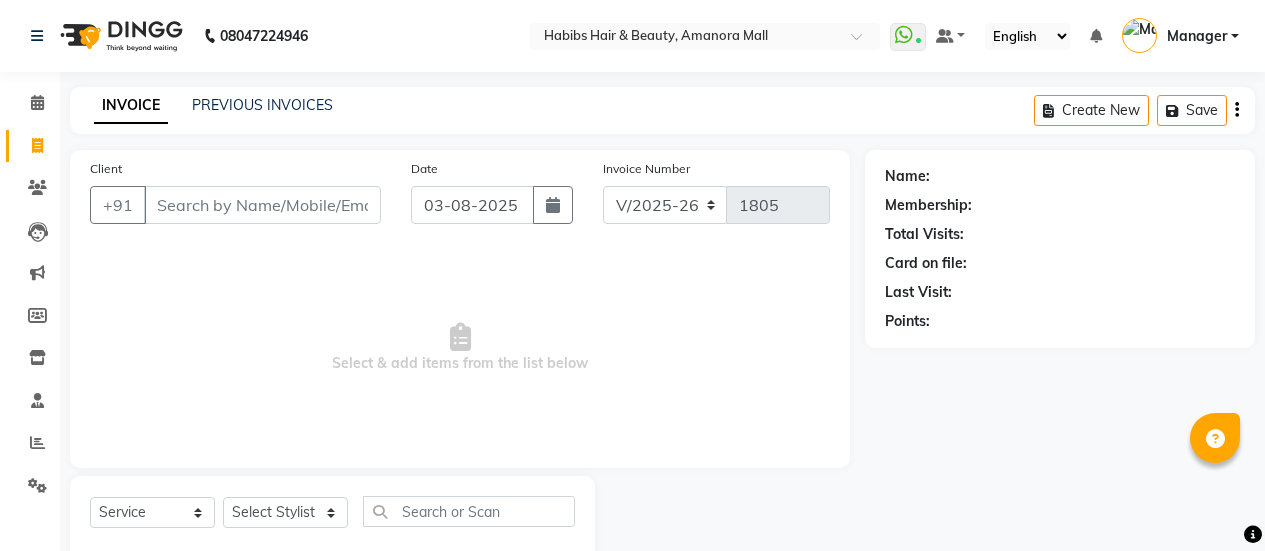 select on "5399" 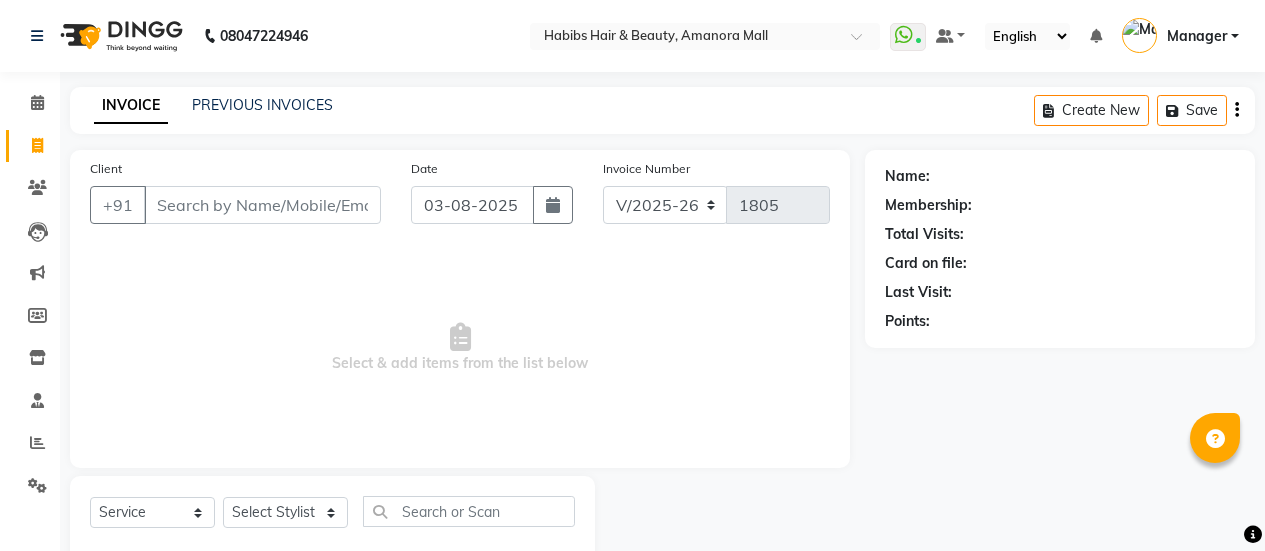 scroll, scrollTop: 49, scrollLeft: 0, axis: vertical 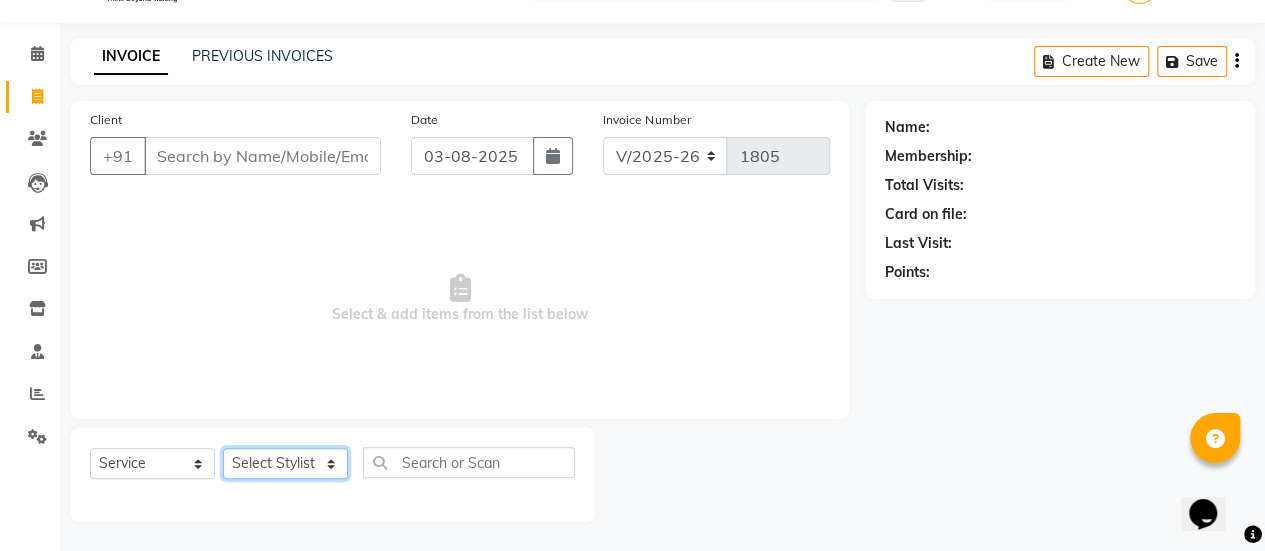 click on "Select Stylist Ankush ASAD Bhagavantu Bhagyashree Gazala JYOTI kasif krushna KRUSHNA Manager mohini Musarik POOJA Prajakta Ravi Rehman Shraddha Shubham" 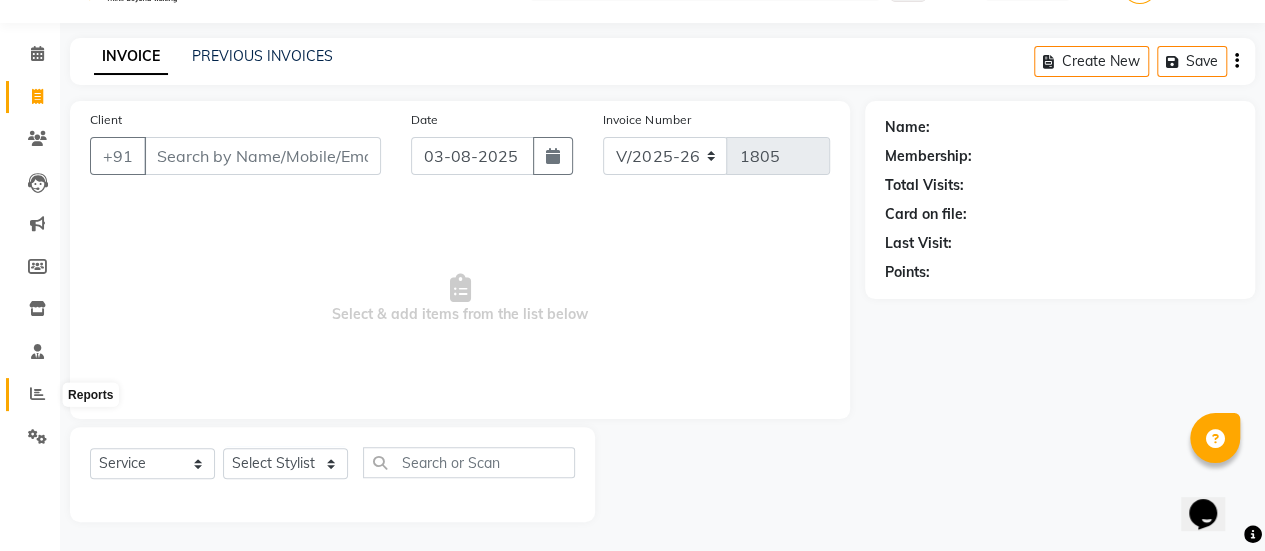 click 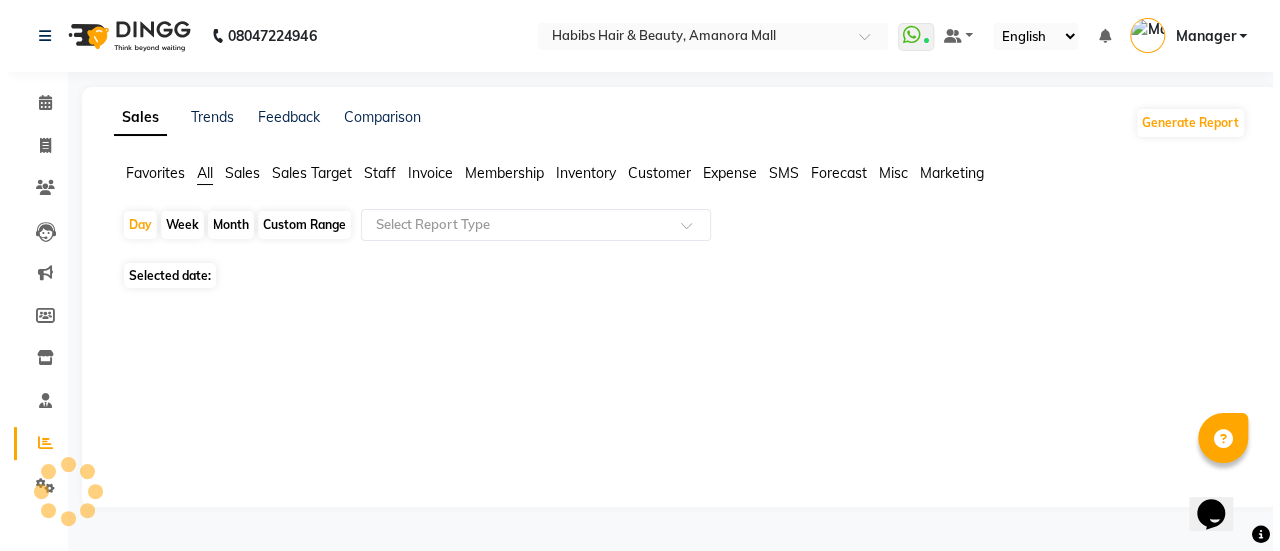 scroll, scrollTop: 0, scrollLeft: 0, axis: both 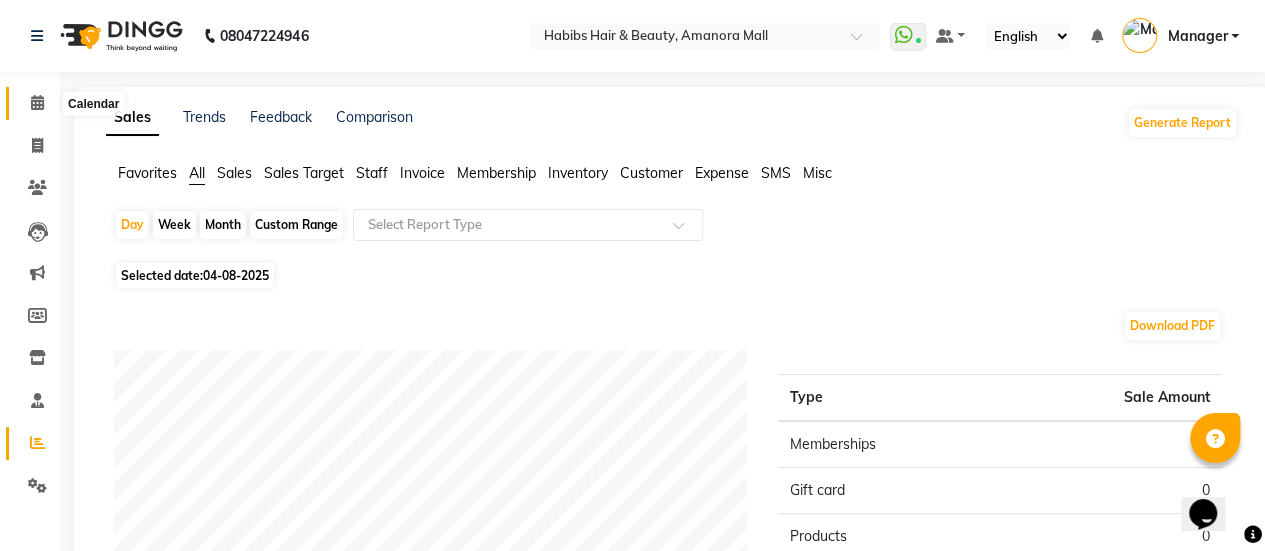 click 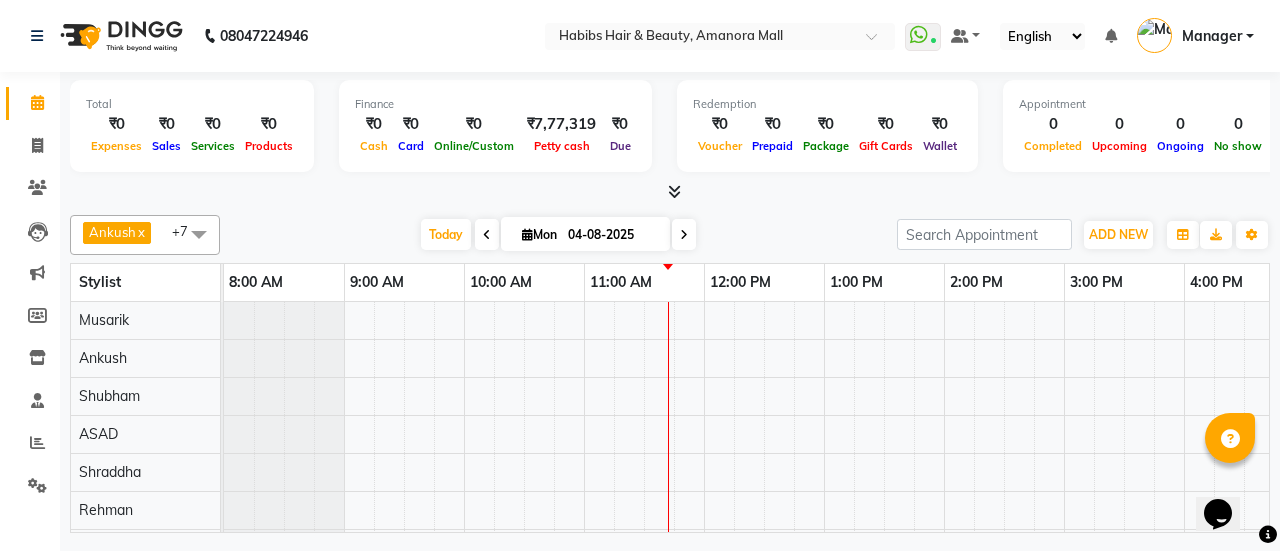 scroll, scrollTop: 27, scrollLeft: 0, axis: vertical 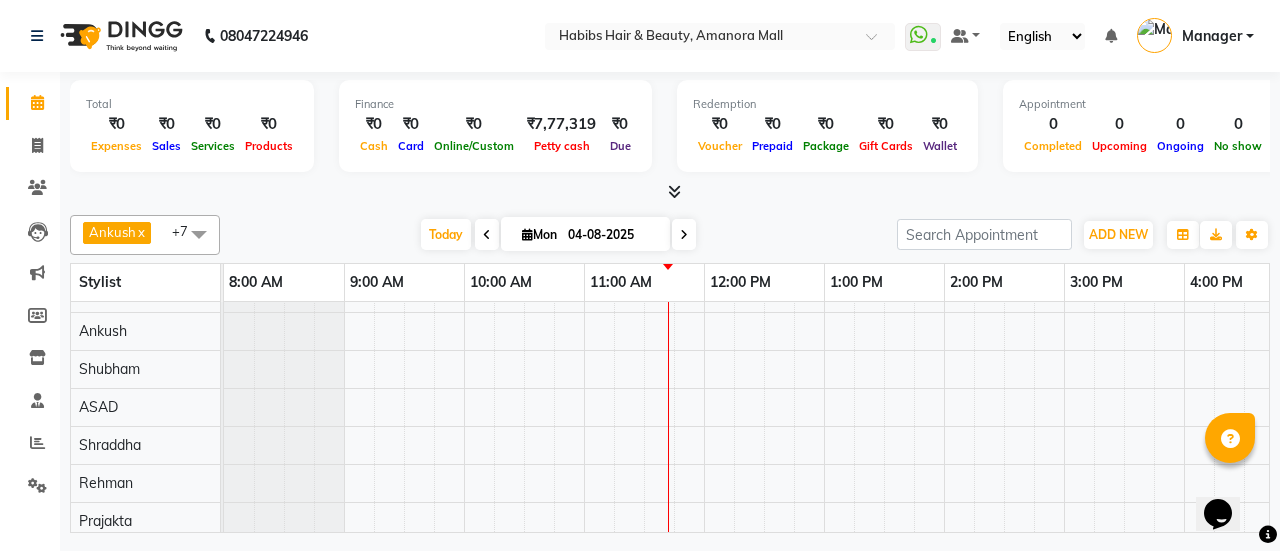 click on "04-08-2025" at bounding box center [612, 235] 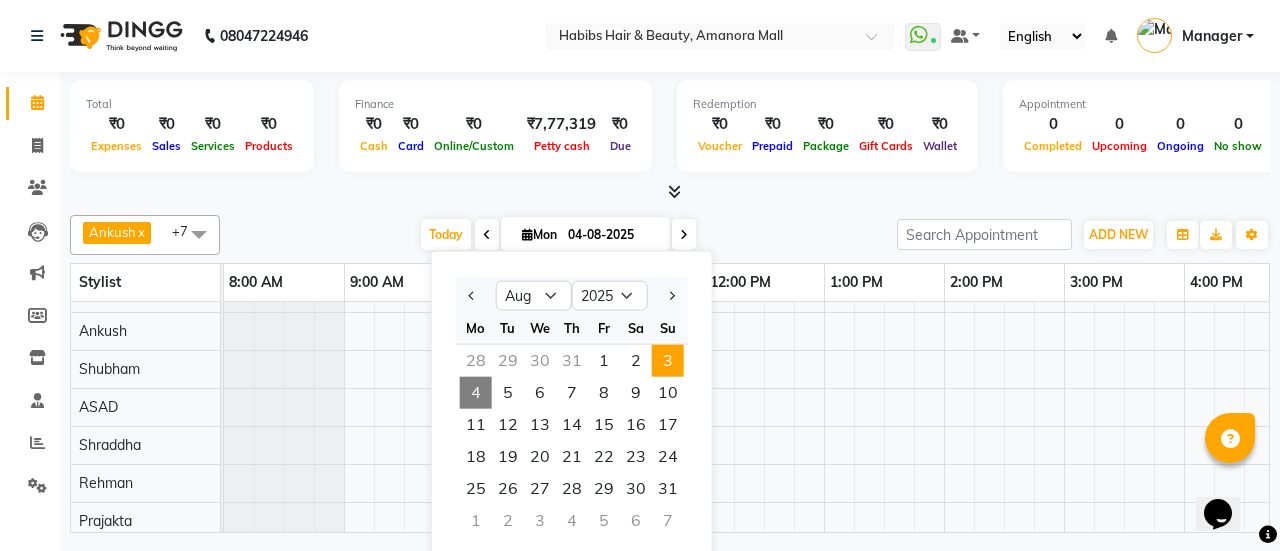 click on "3" at bounding box center [668, 361] 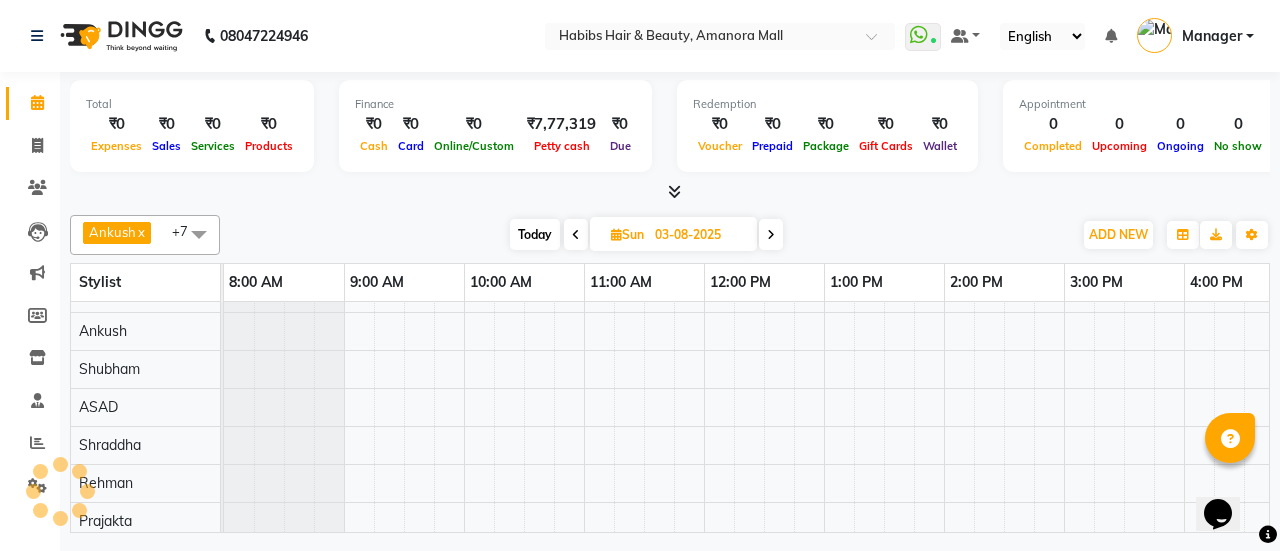 scroll, scrollTop: 0, scrollLeft: 361, axis: horizontal 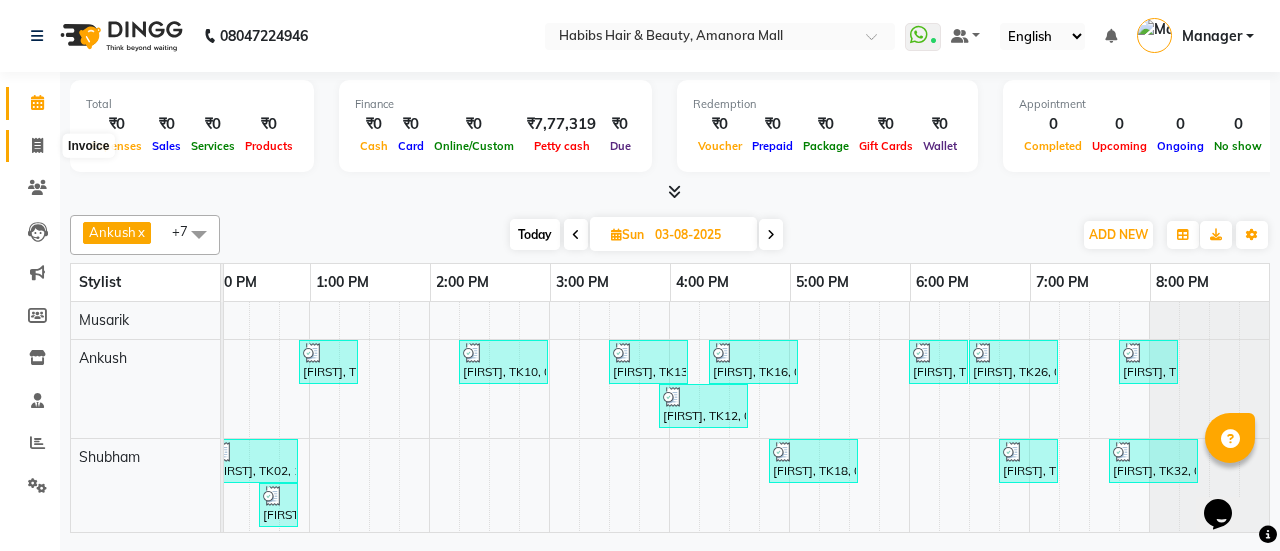 click 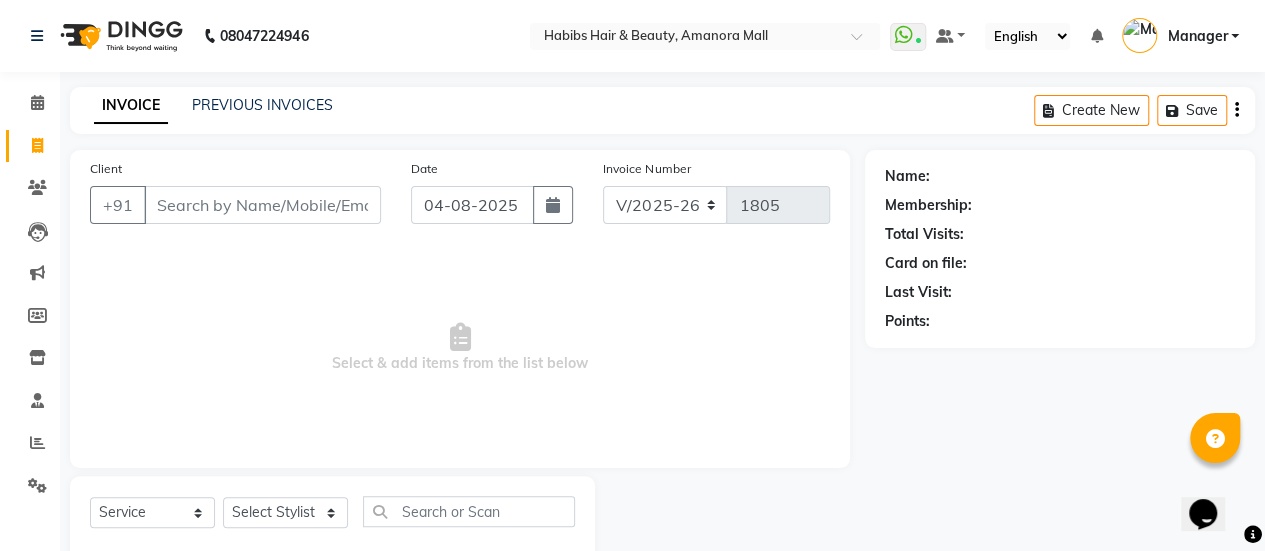 click on "Client" at bounding box center [262, 205] 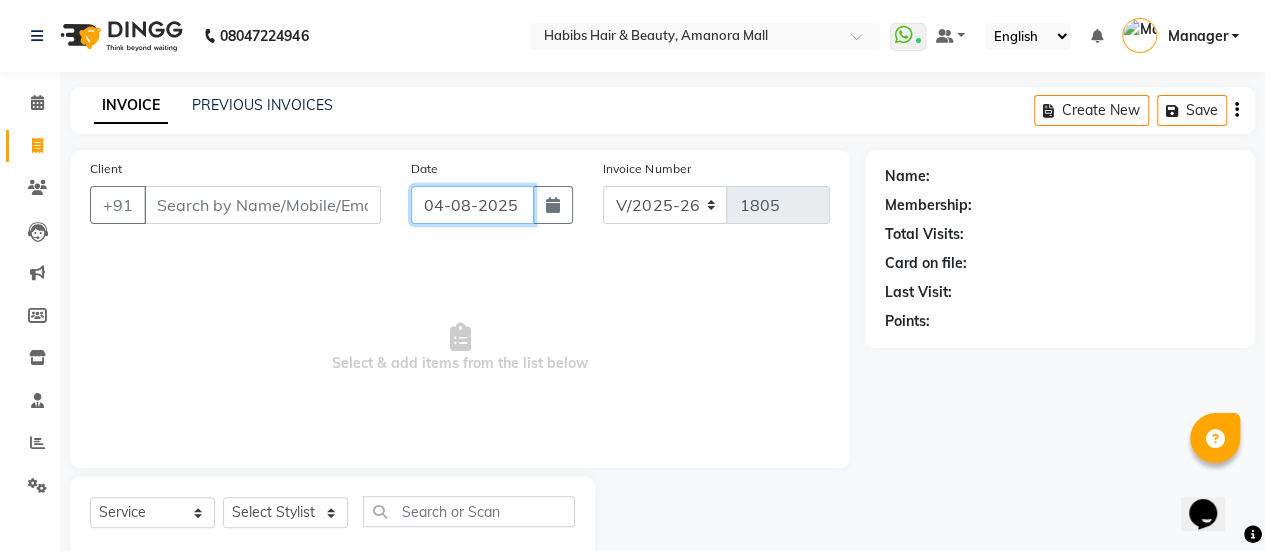 click on "04-08-2025" 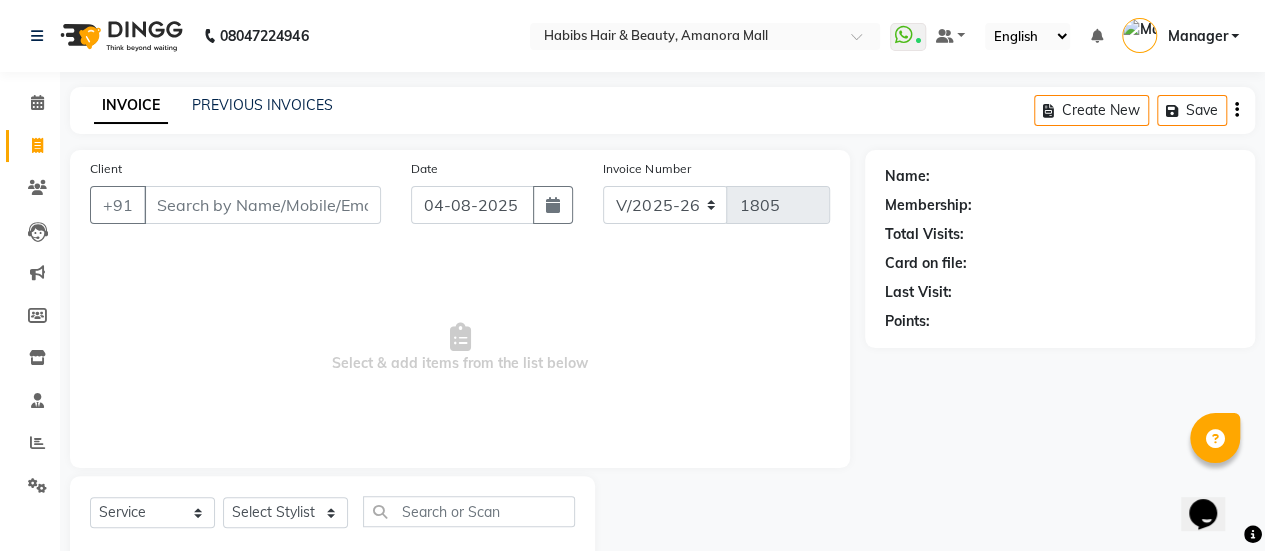 select on "8" 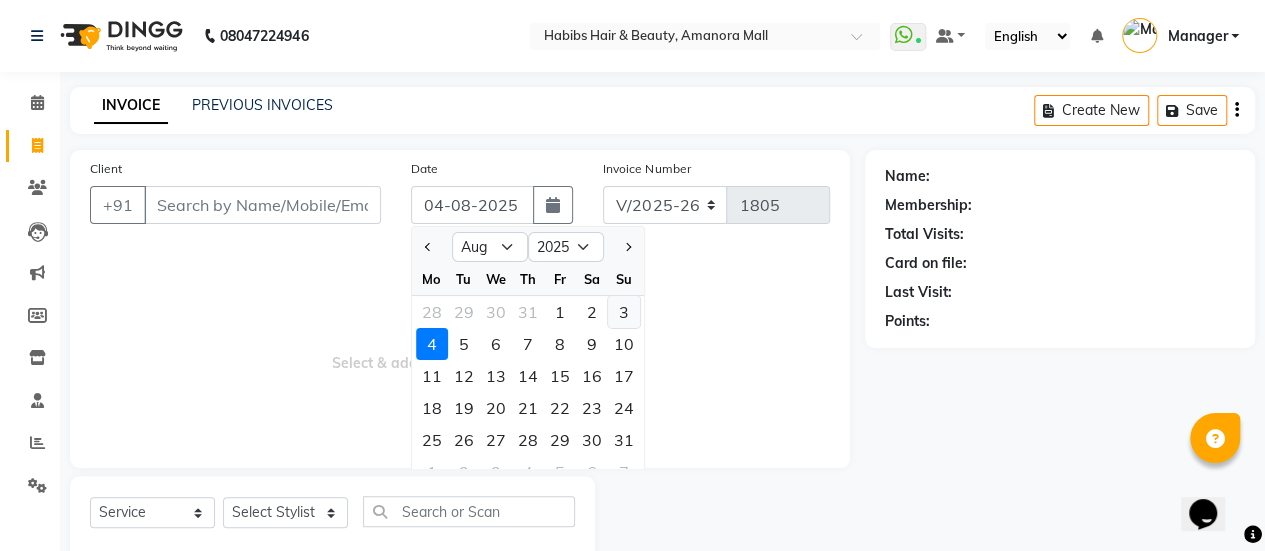 click on "3" 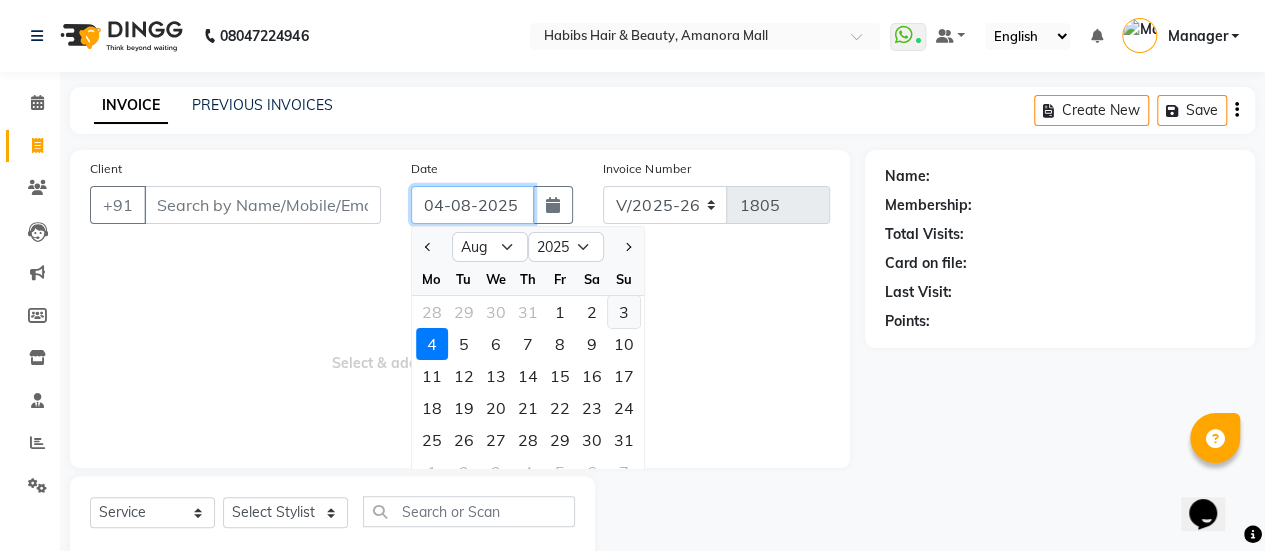 type on "03-08-2025" 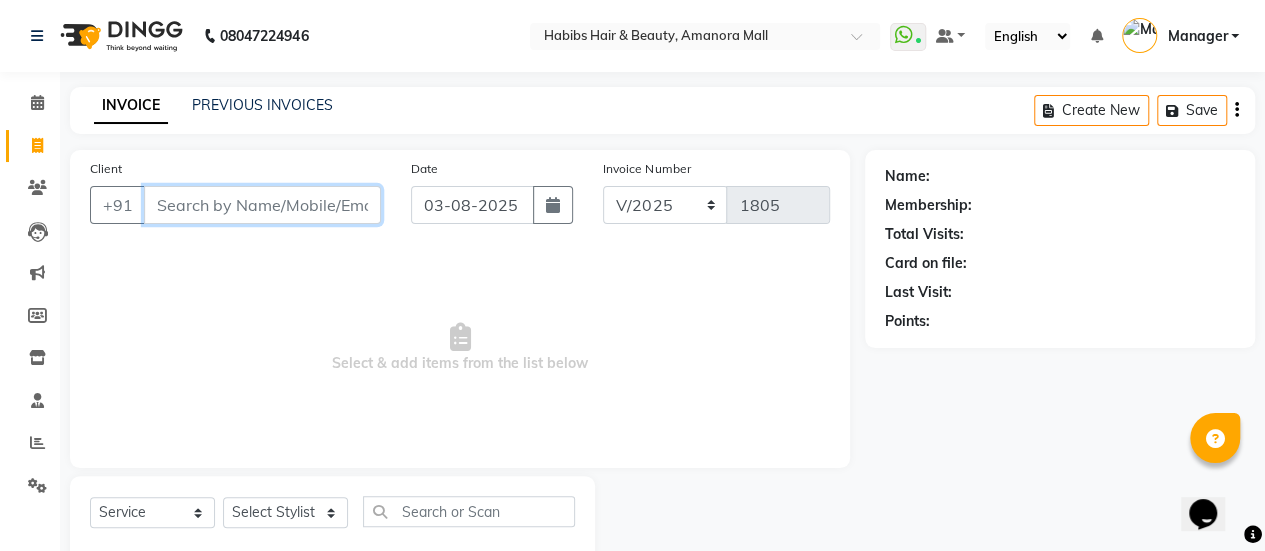 click on "Client" at bounding box center (262, 205) 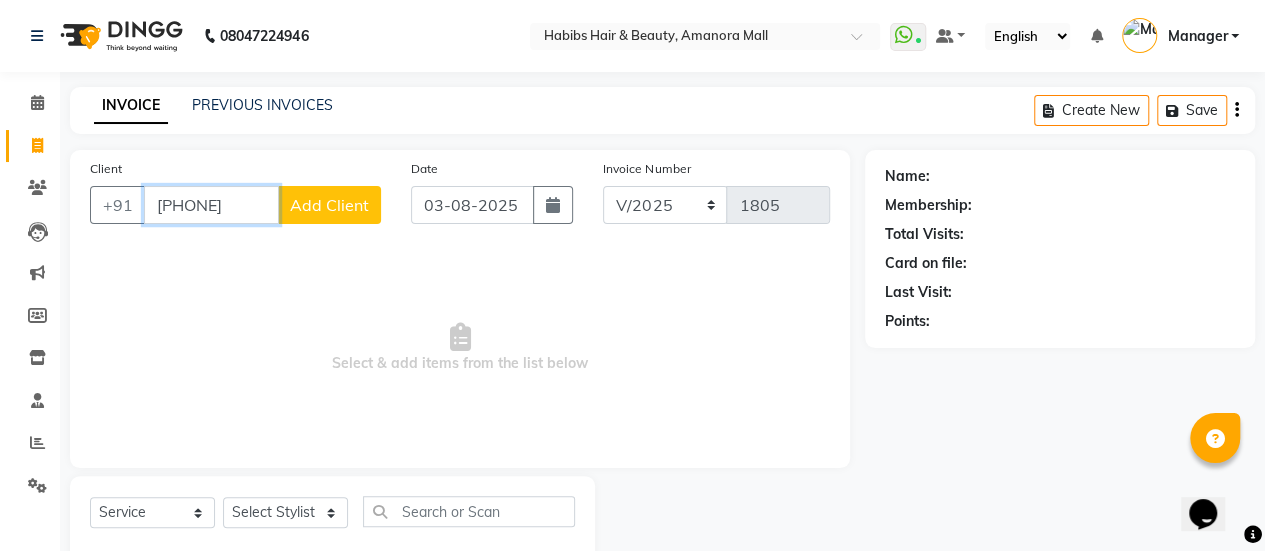 type on "[PHONE]" 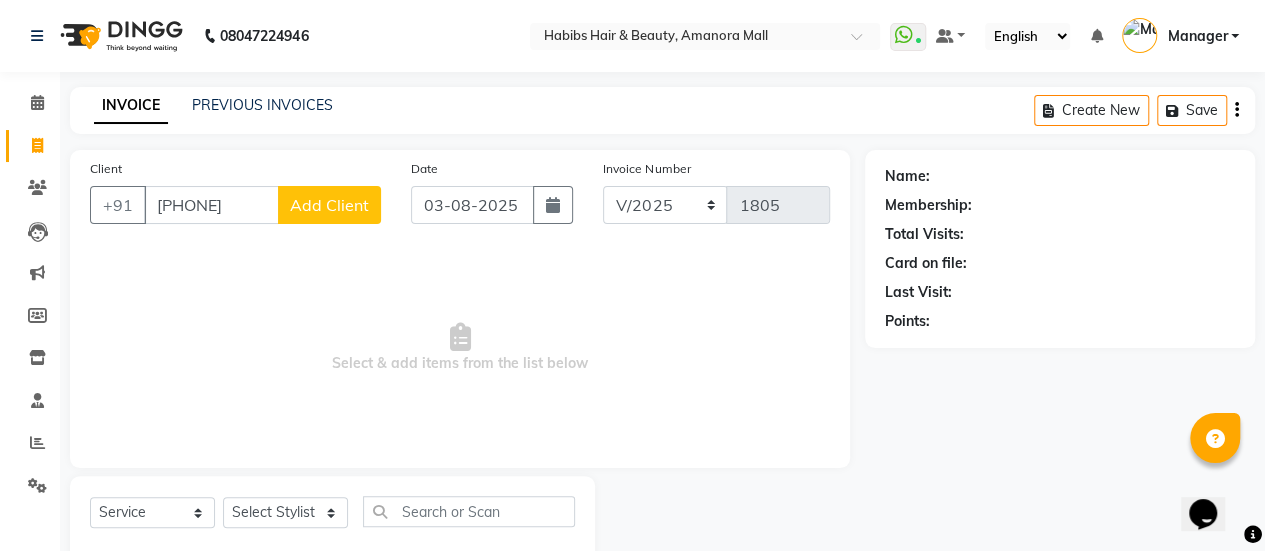 click on "Add Client" 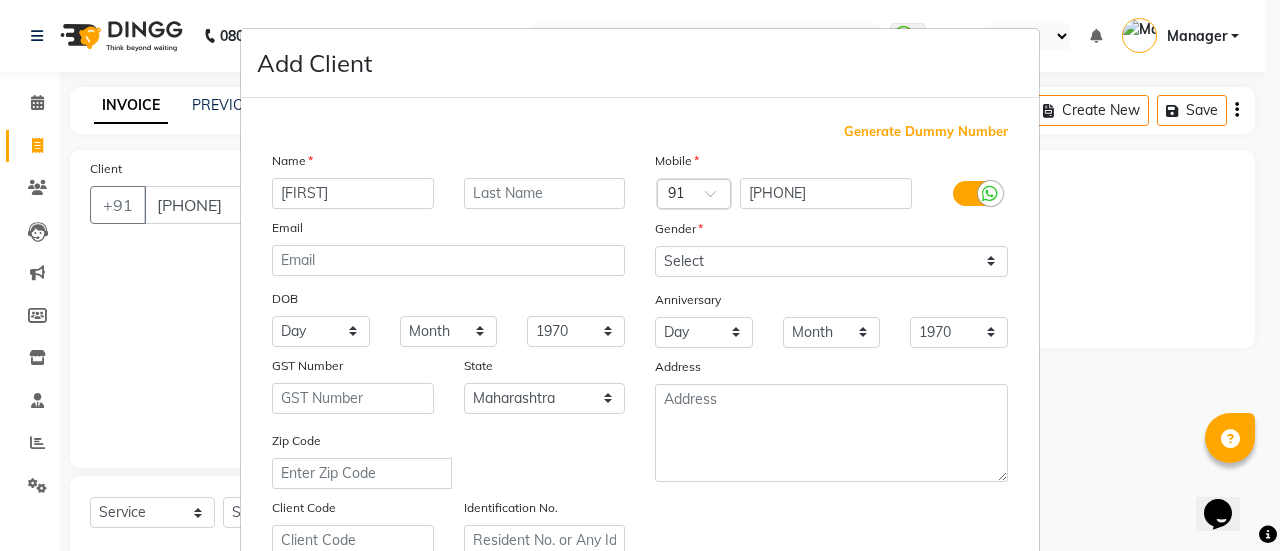 type on "[FIRST]" 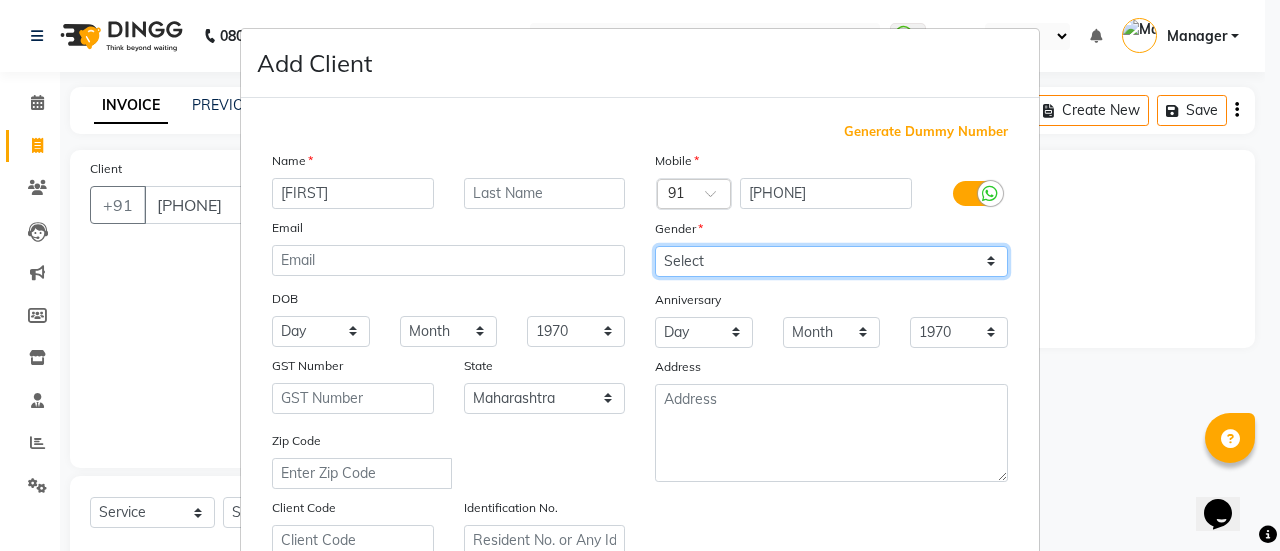 drag, startPoint x: 781, startPoint y: 255, endPoint x: 762, endPoint y: 307, distance: 55.362442 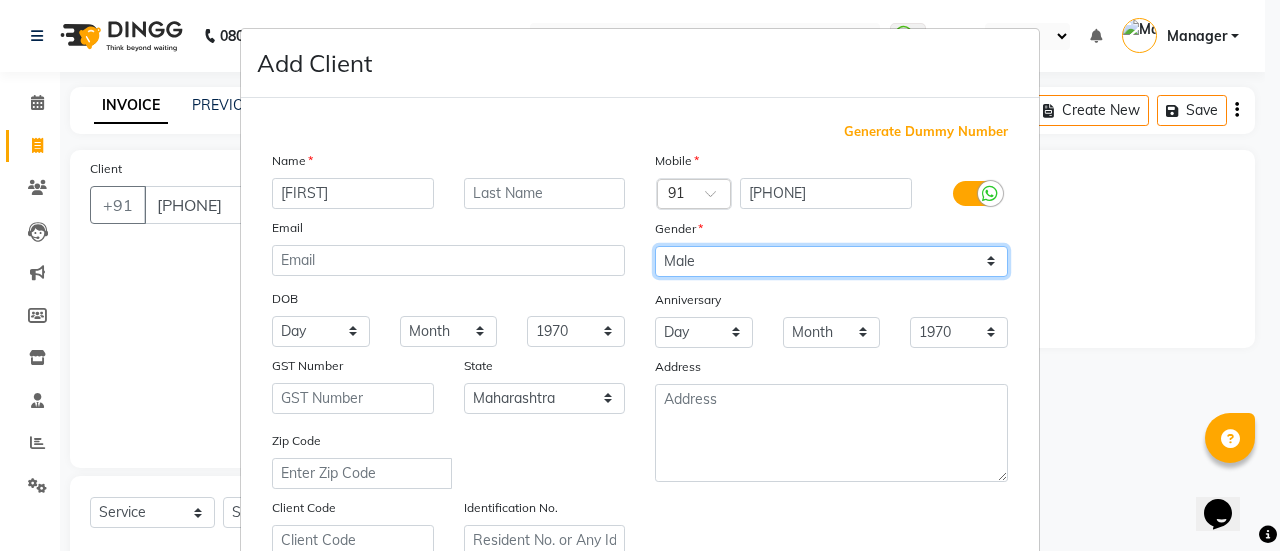 click on "Select Male Female Other Prefer Not To Say" at bounding box center (831, 261) 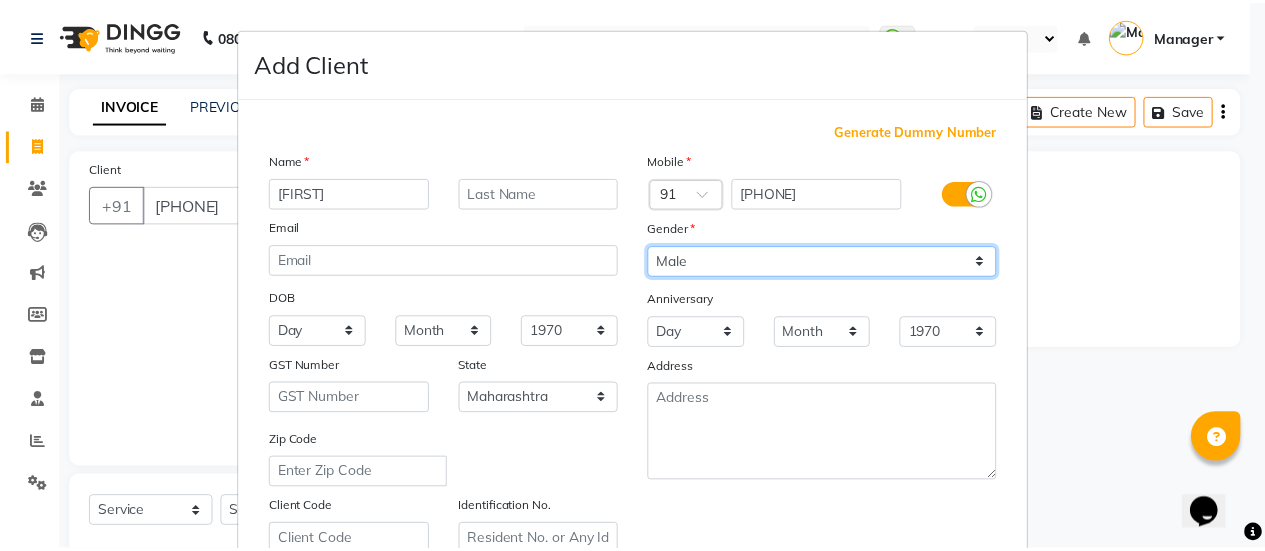 scroll, scrollTop: 368, scrollLeft: 0, axis: vertical 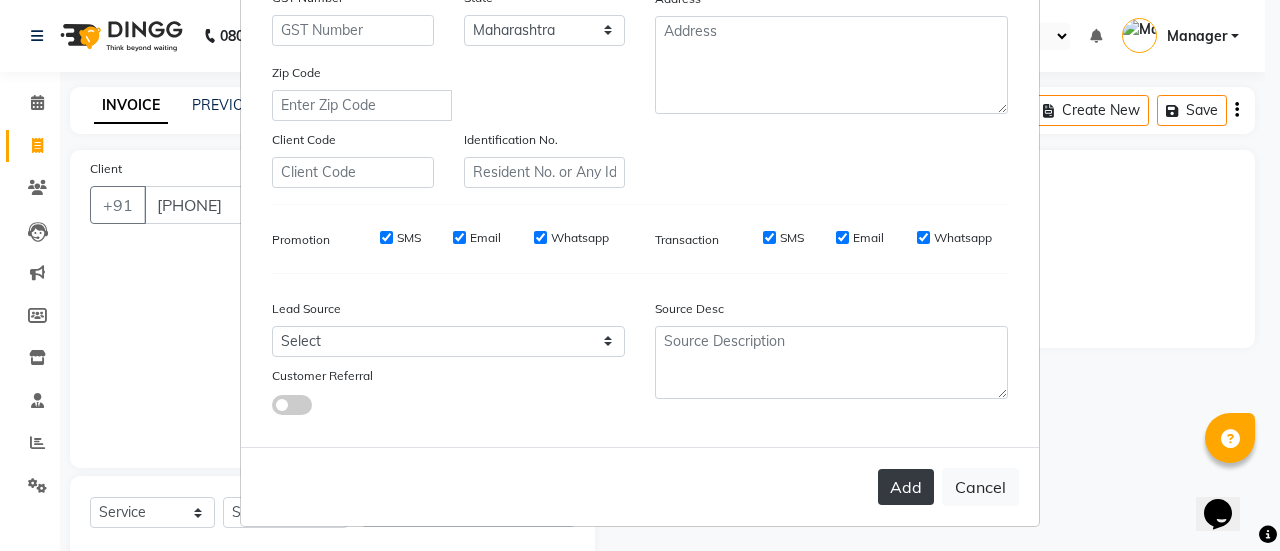 click on "Add" at bounding box center [906, 487] 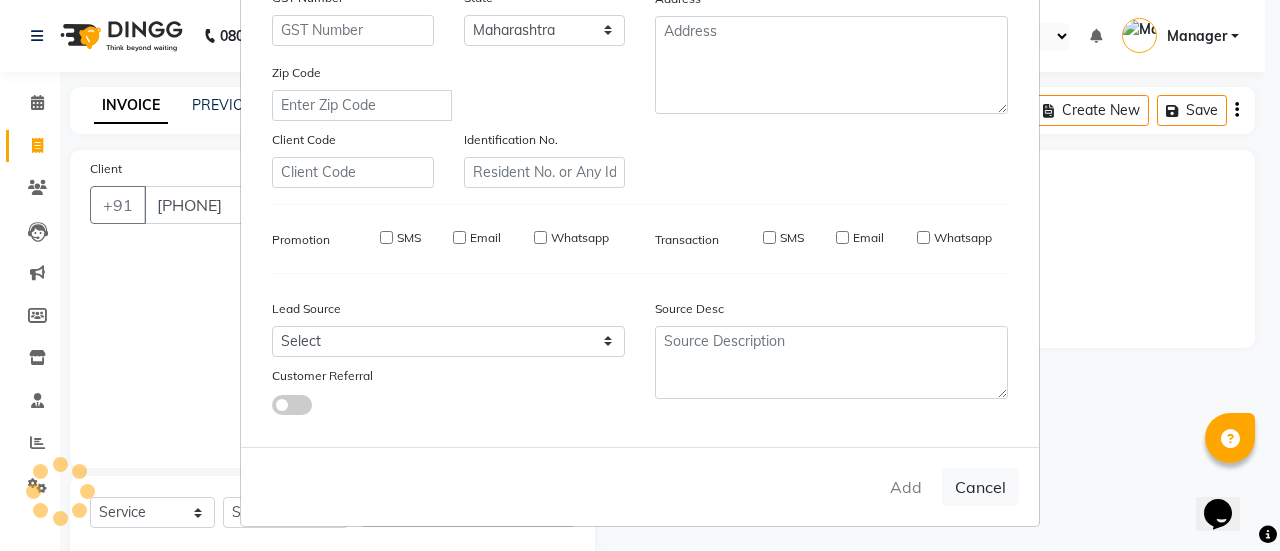 type on "80******03" 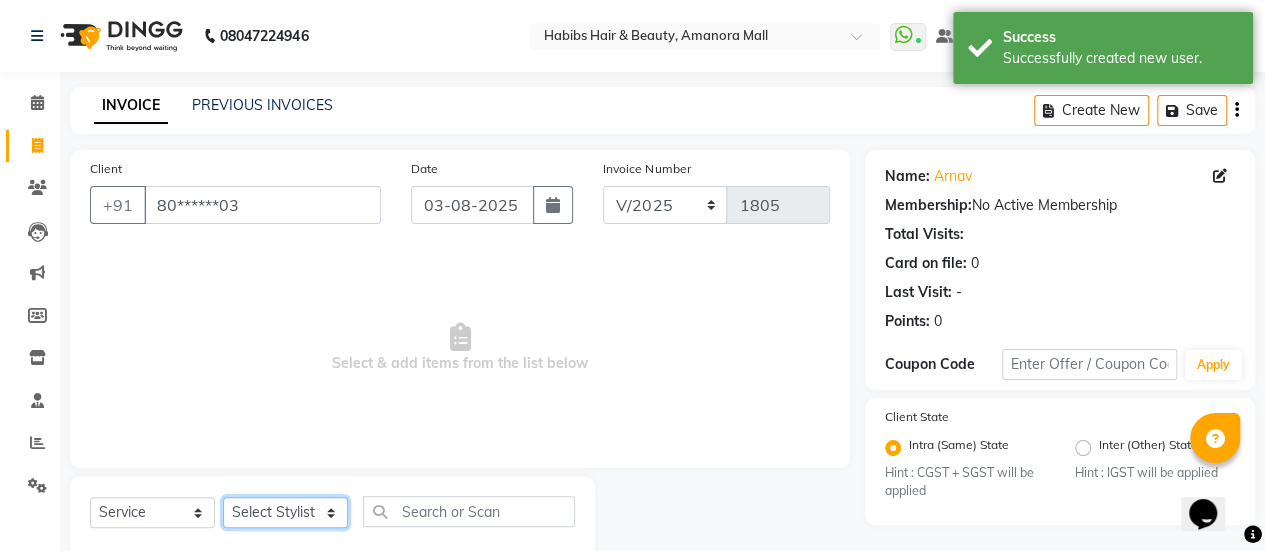 click on "Select Stylist Ankush ASAD Bhagavantu Bhagyashree Gazala JYOTI kasif krushna KRUSHNA Manager mohini Musarik POOJA Prajakta Ravi Rehman Shraddha Shubham" 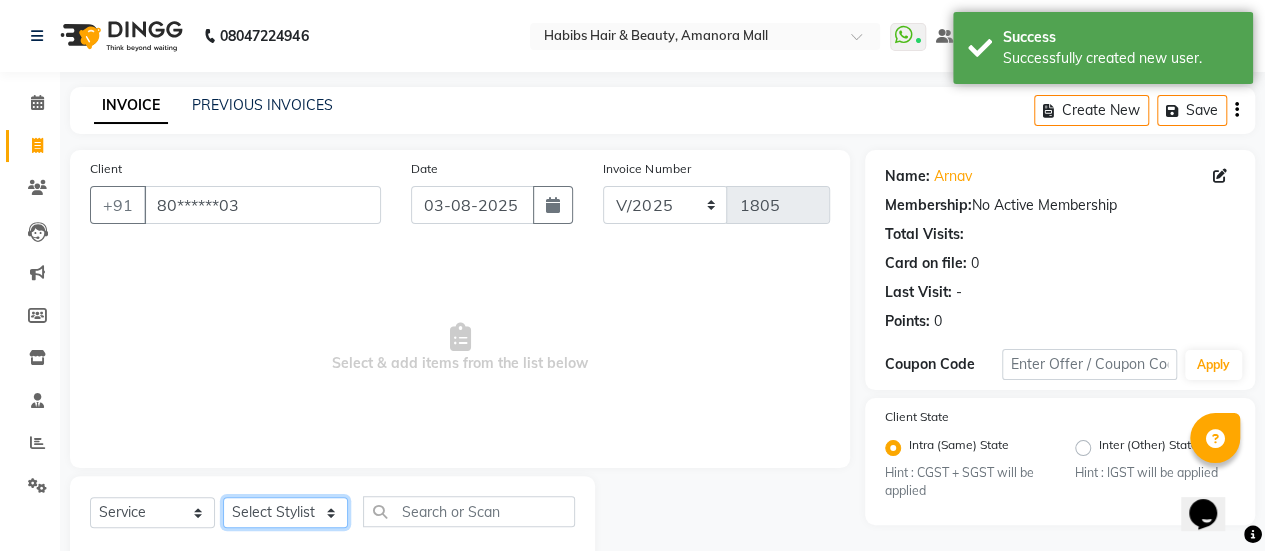 select on "69985" 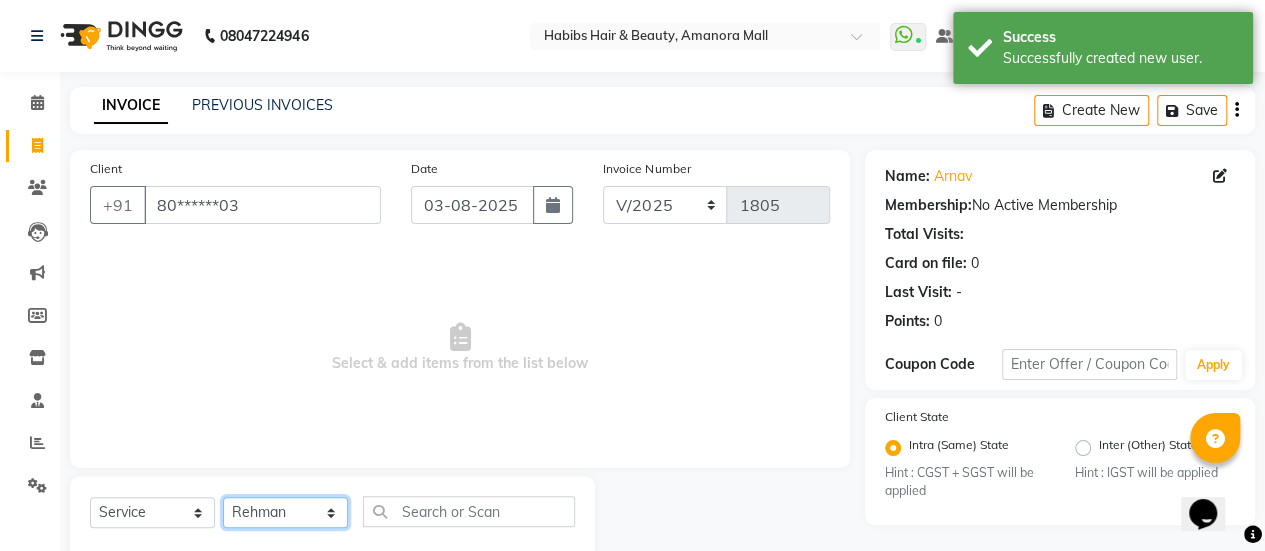 click on "Select Stylist Ankush ASAD Bhagavantu Bhagyashree Gazala JYOTI kasif krushna KRUSHNA Manager mohini Musarik POOJA Prajakta Ravi Rehman Shraddha Shubham" 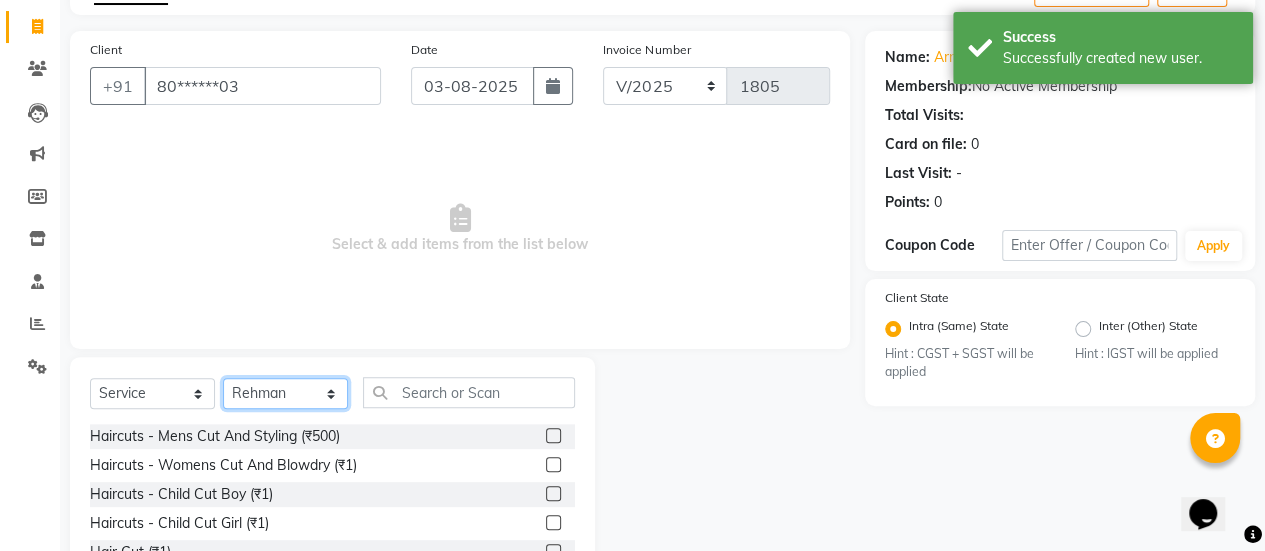 scroll, scrollTop: 120, scrollLeft: 0, axis: vertical 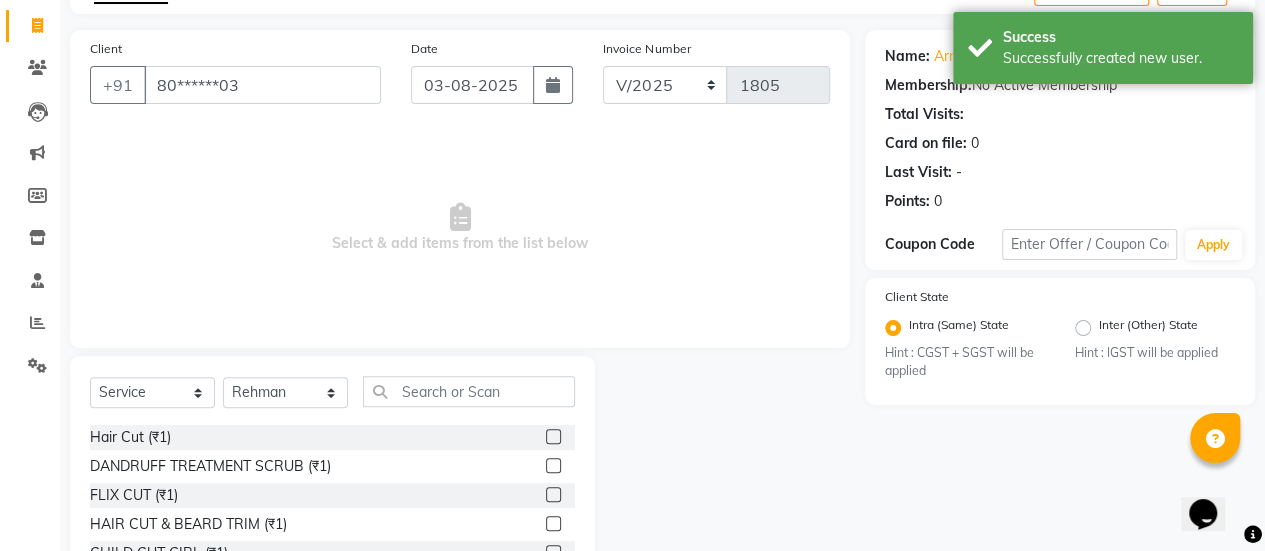 click 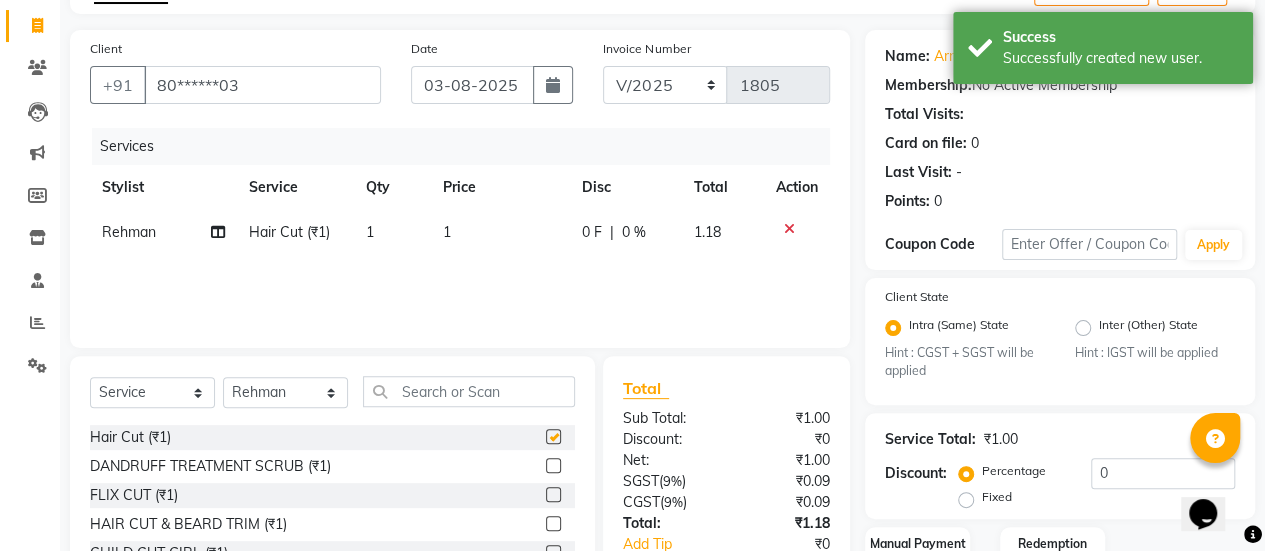 checkbox on "false" 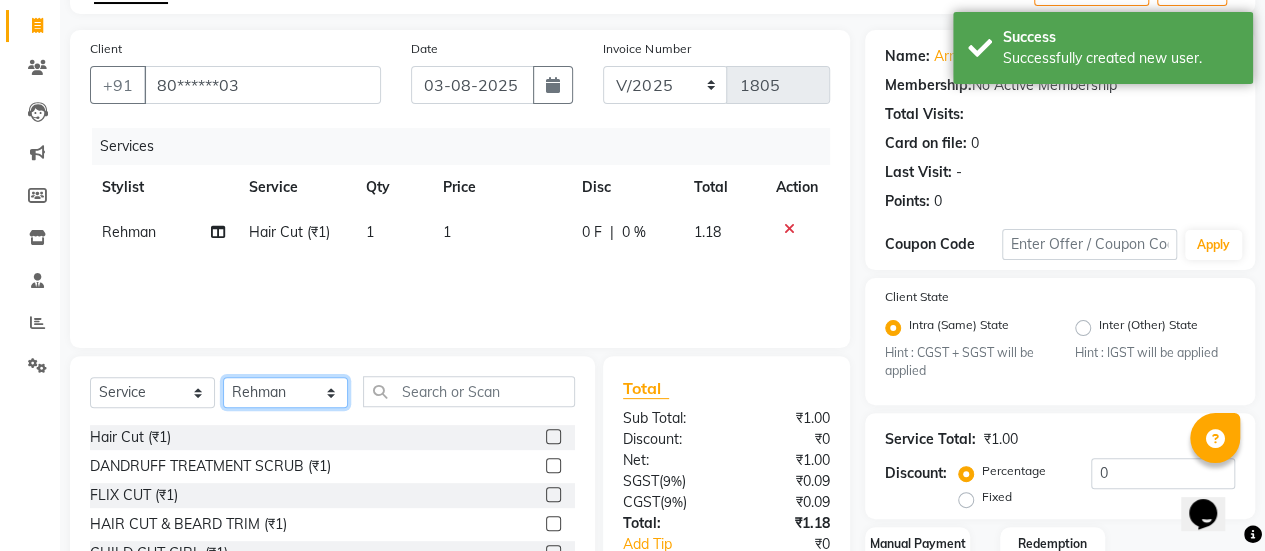 click on "Select Stylist Ankush ASAD Bhagavantu Bhagyashree Gazala JYOTI kasif krushna KRUSHNA Manager mohini Musarik POOJA Prajakta Ravi Rehman Shraddha Shubham" 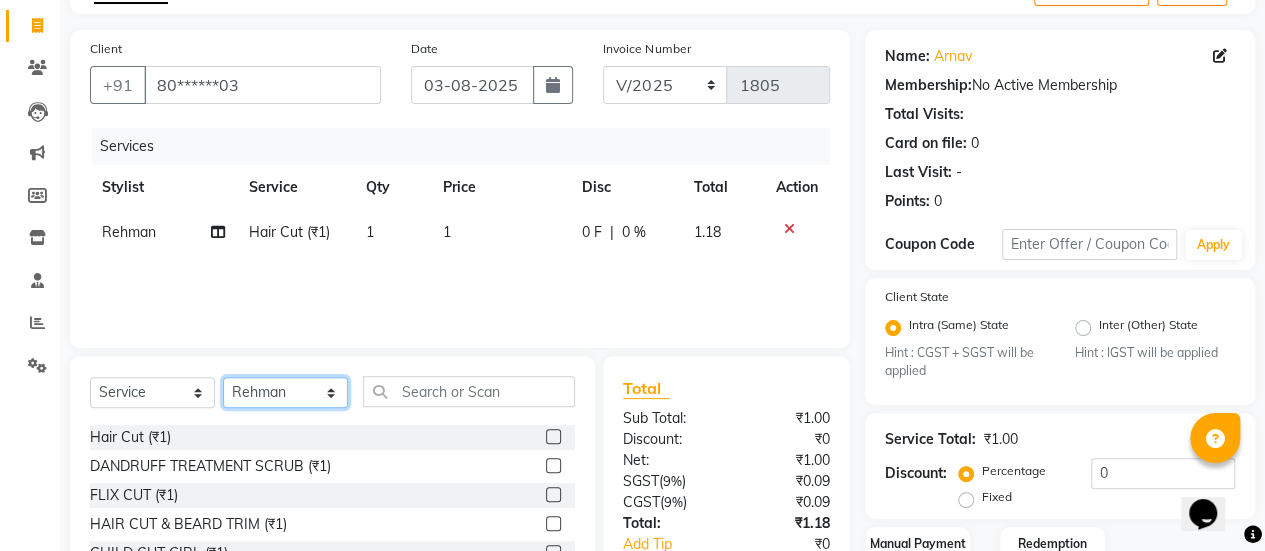 select on "[POSTAL_CODE]" 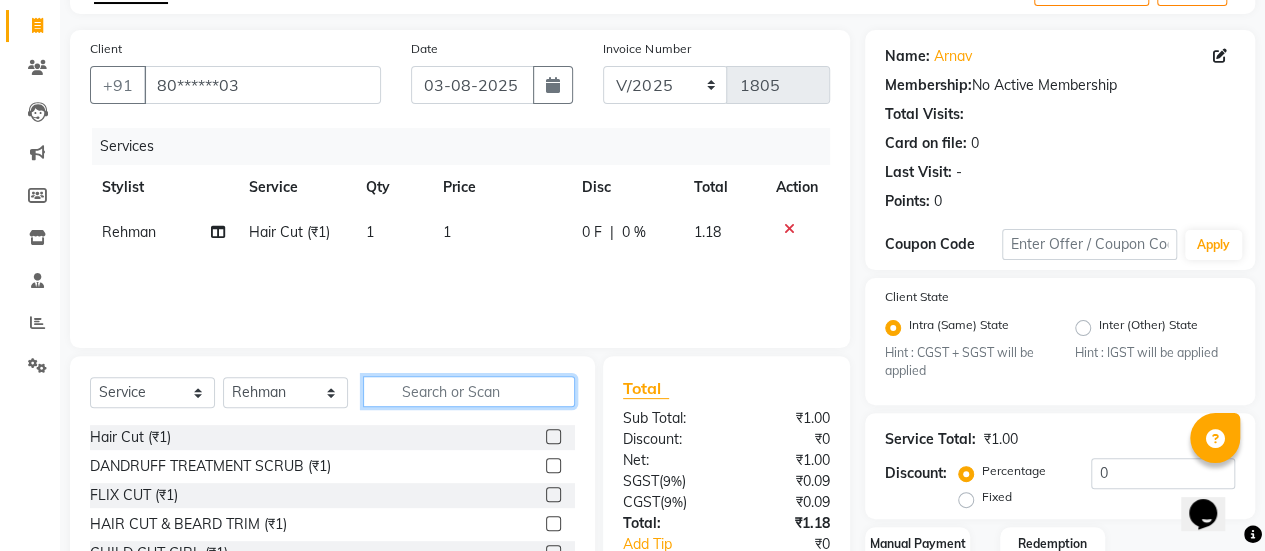 click 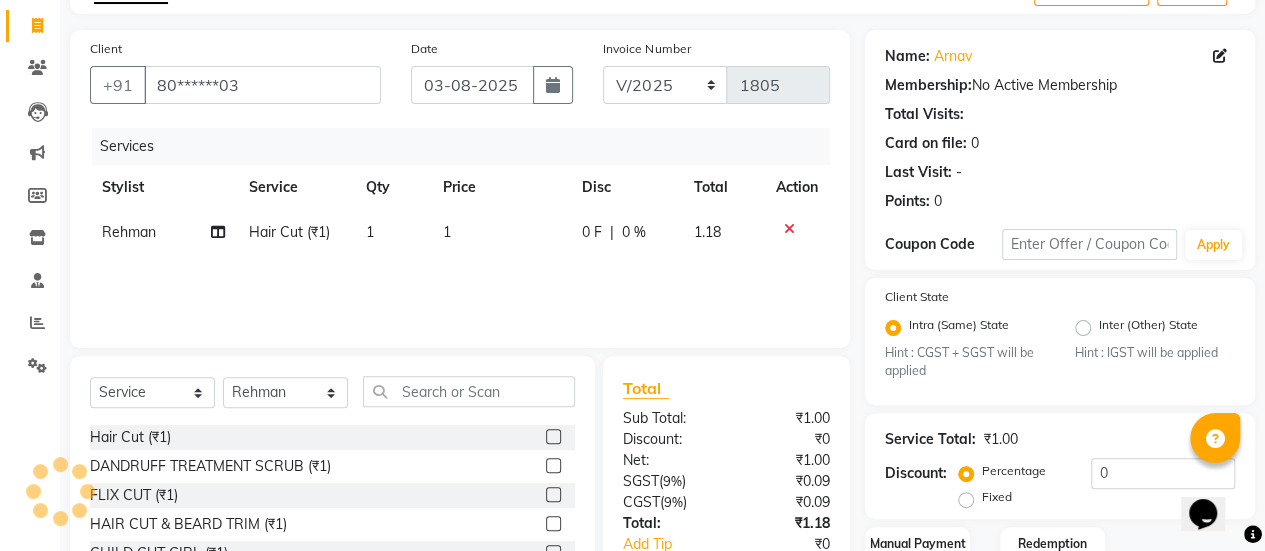 click 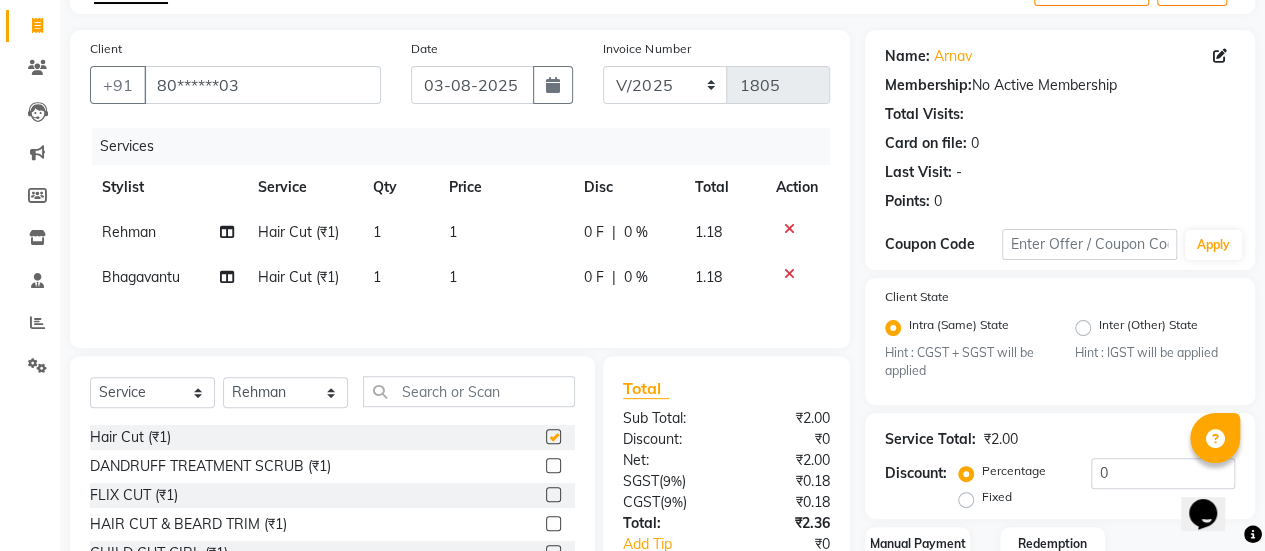 checkbox on "false" 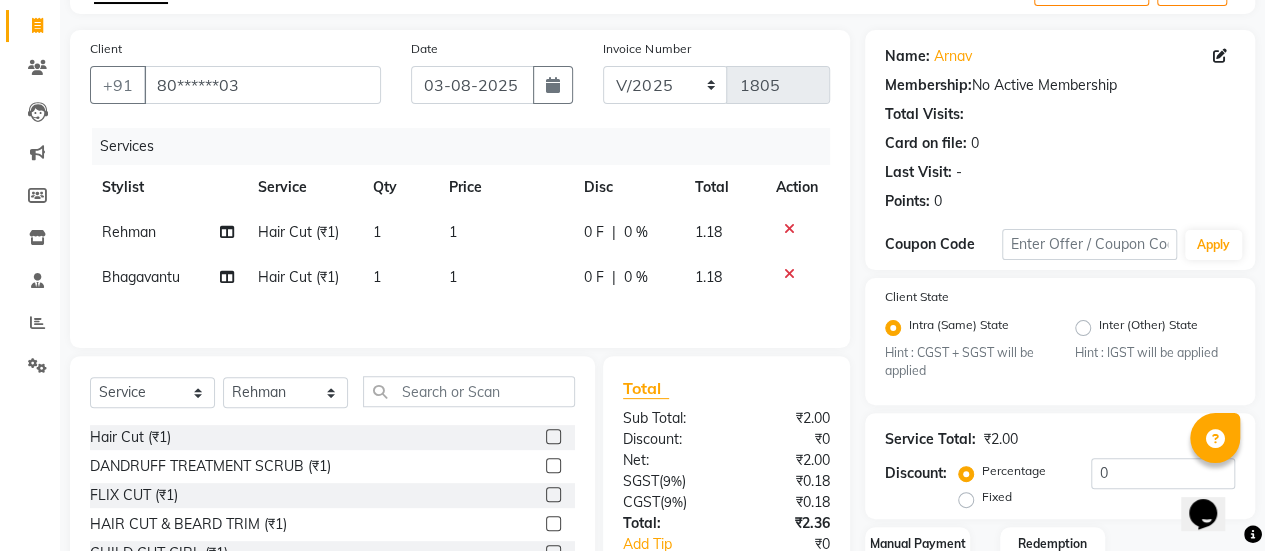 click on "1" 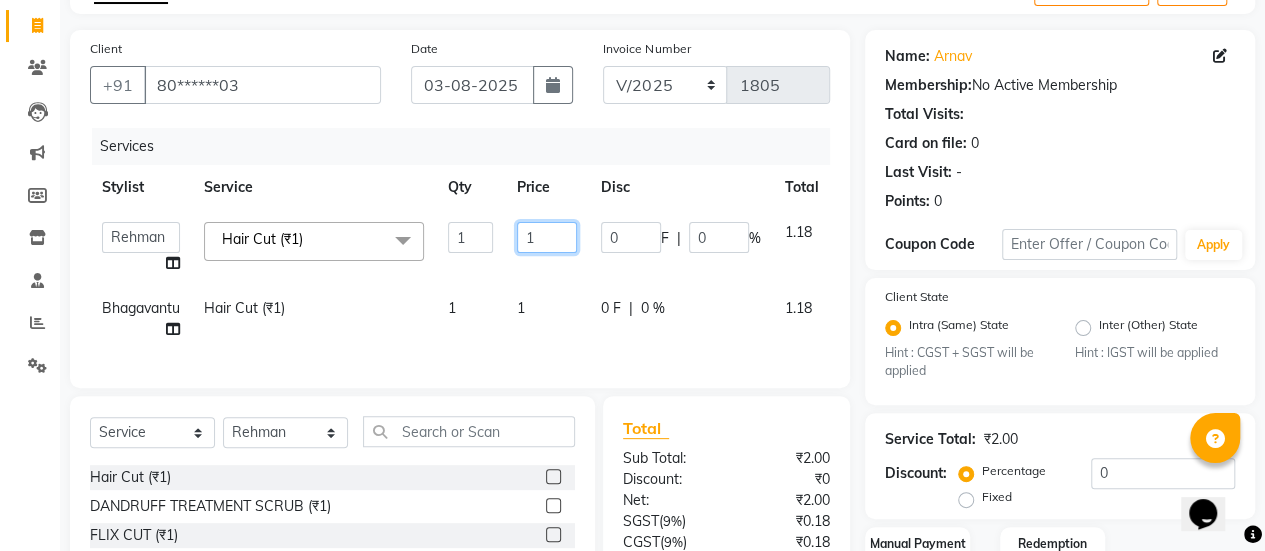 click on "1" 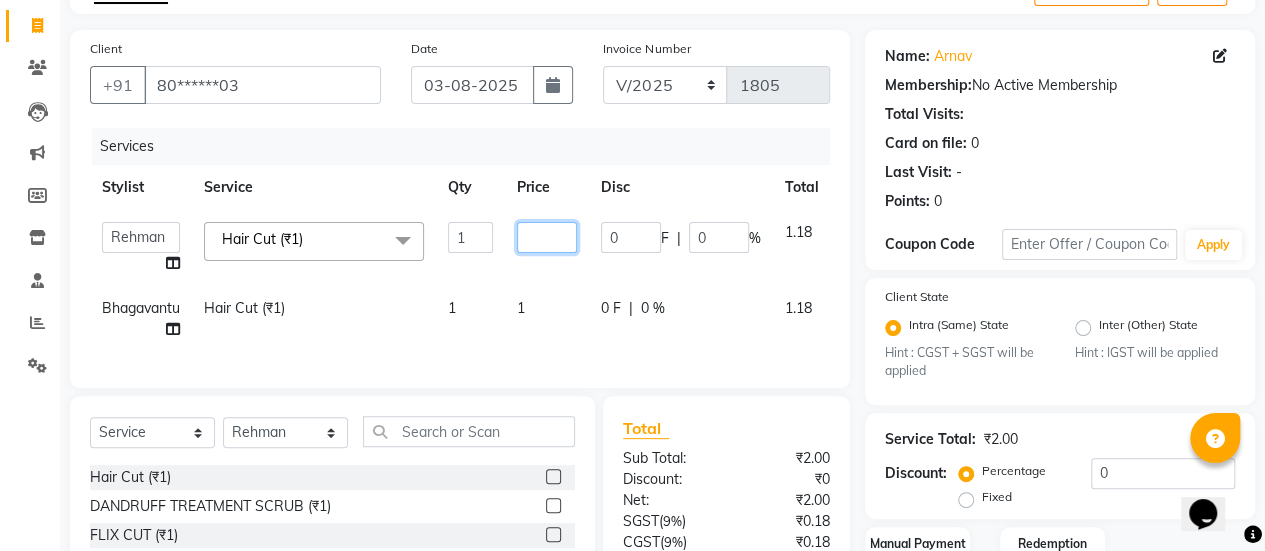 type on "5" 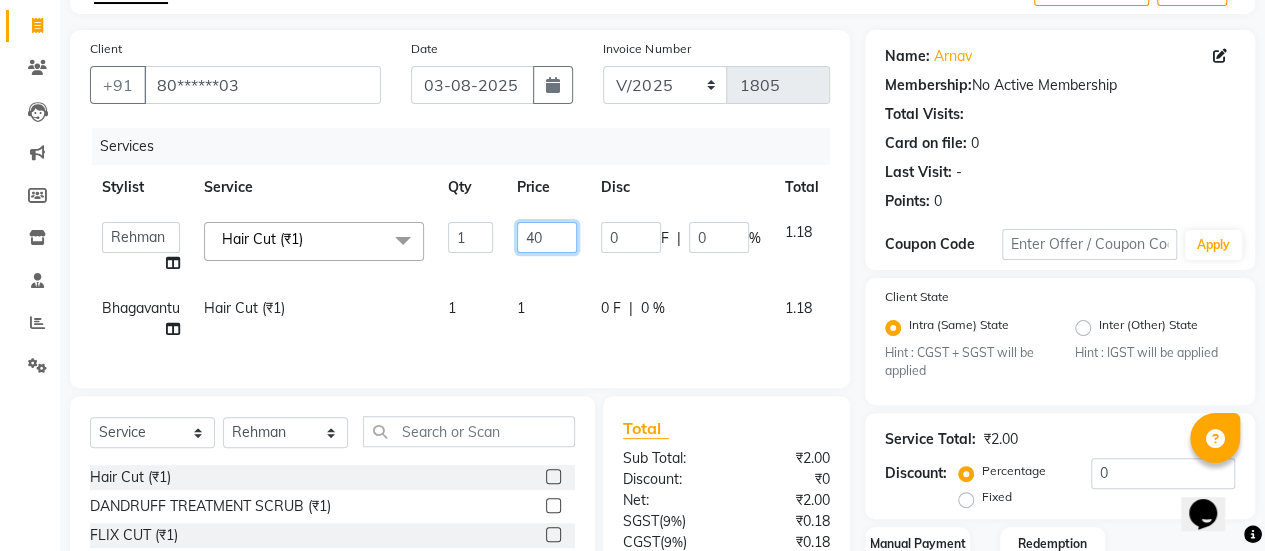 type on "400" 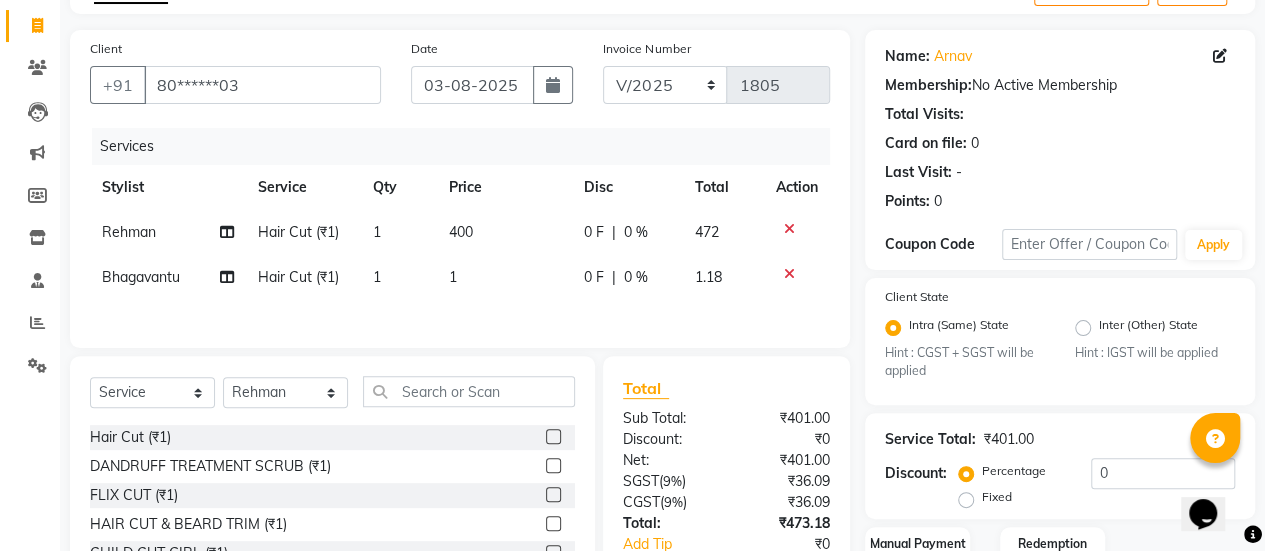 click on "Services Stylist Service Qty Price Disc Total Action Rehman Hair Cut (₹1) 1 400 0 F | 0 % 472 Bhagavantu Hair Cut (₹1) 1 1 0 F | 0 % 1.18" 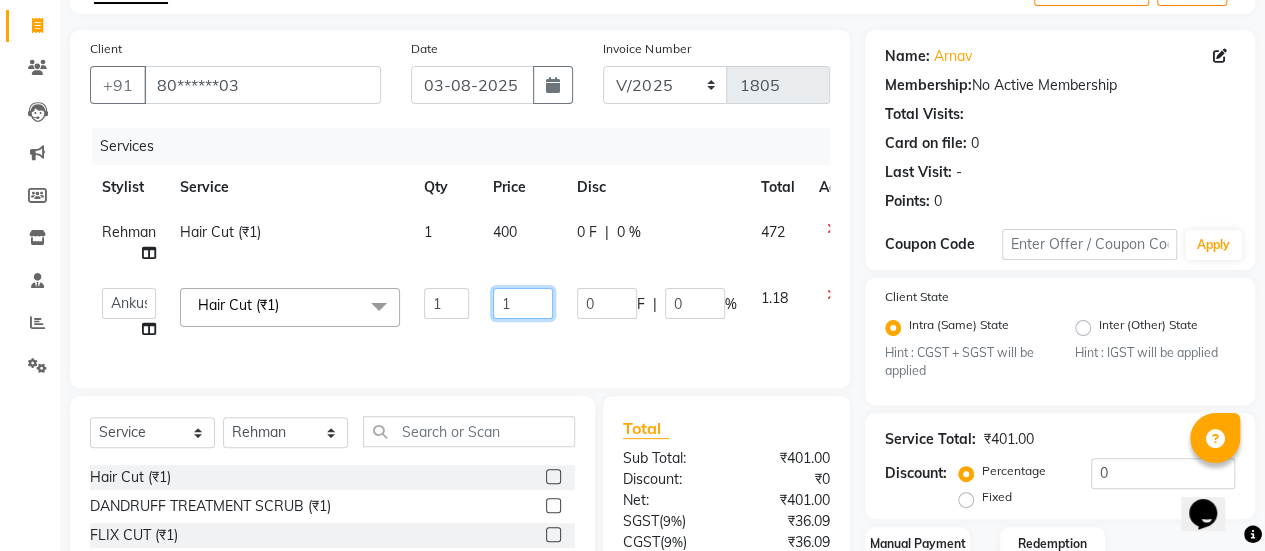 click on "1" 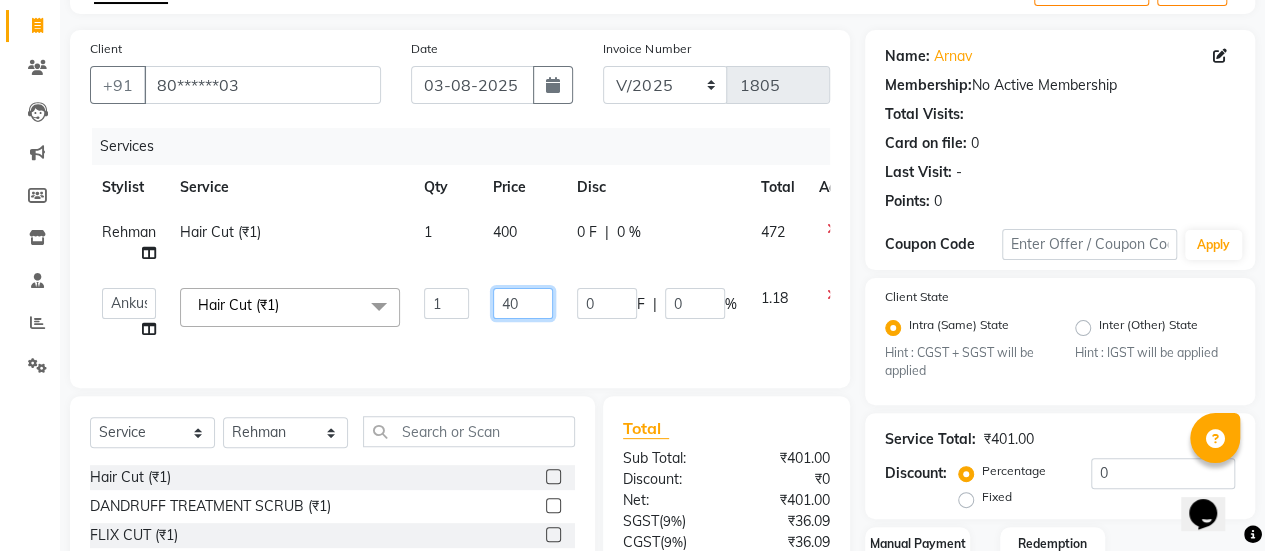 type on "400" 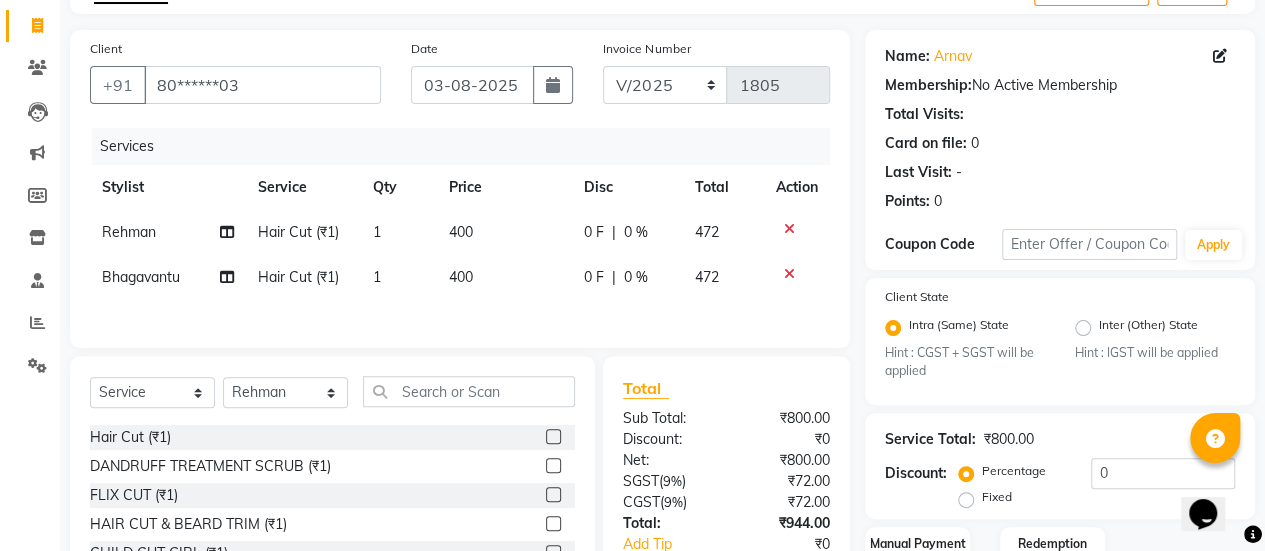 click on "Client +[COUNTRY_CODE] [PHONE] Date [DATE] Invoice Number V/2025 V/2025-26 1805 Services Stylist Service Qty Price Disc Total Action Rehman Hair Cut (₹1) 1 400 0 F | 0 % 472 Bhagavantu Hair Cut (₹1) 1 1 0 F | 0 % 472" 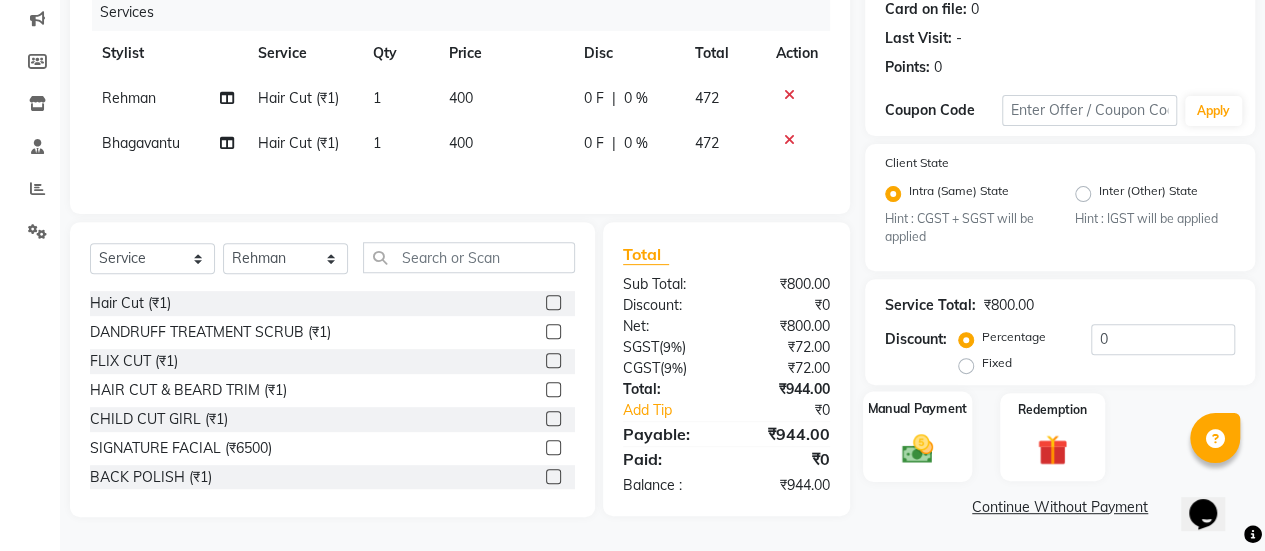 click 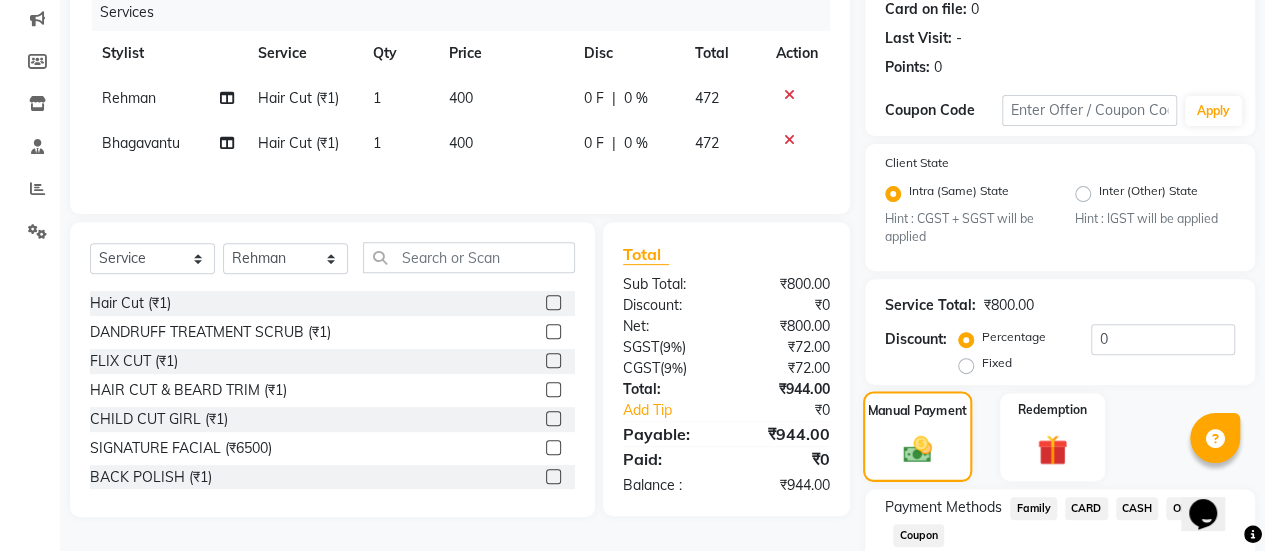 scroll, scrollTop: 382, scrollLeft: 0, axis: vertical 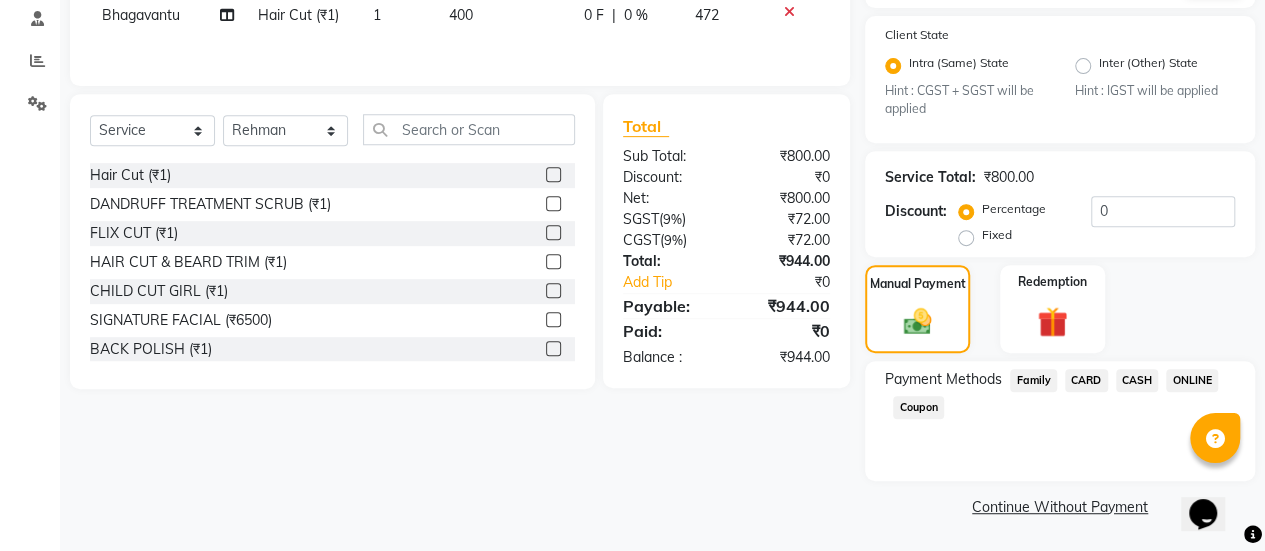 click on "ONLINE" 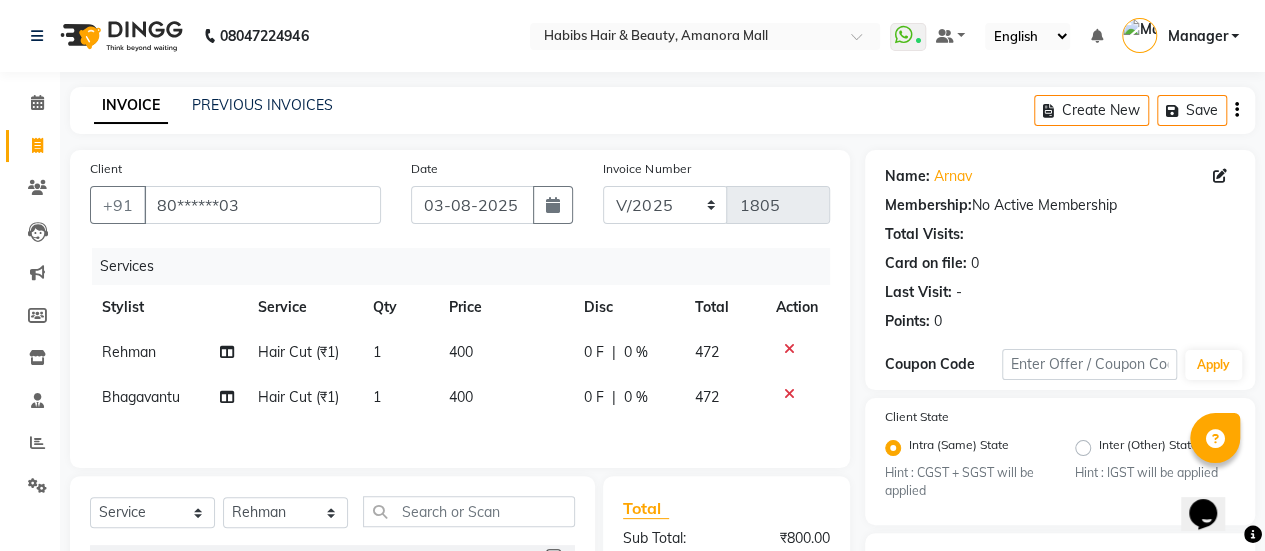 scroll, scrollTop: 438, scrollLeft: 0, axis: vertical 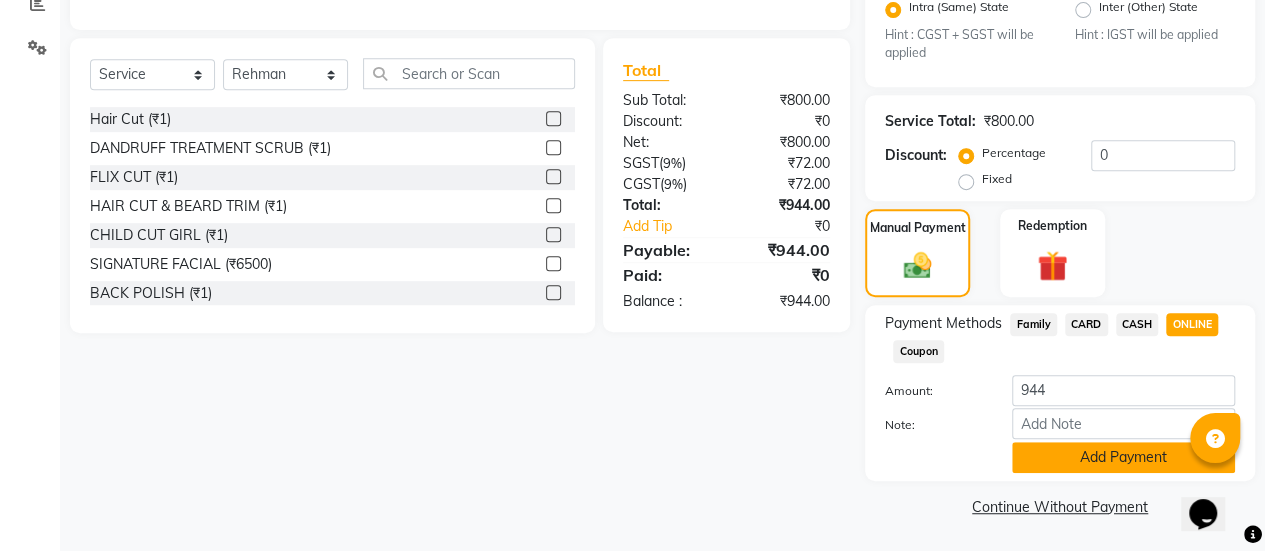 click on "Add Payment" 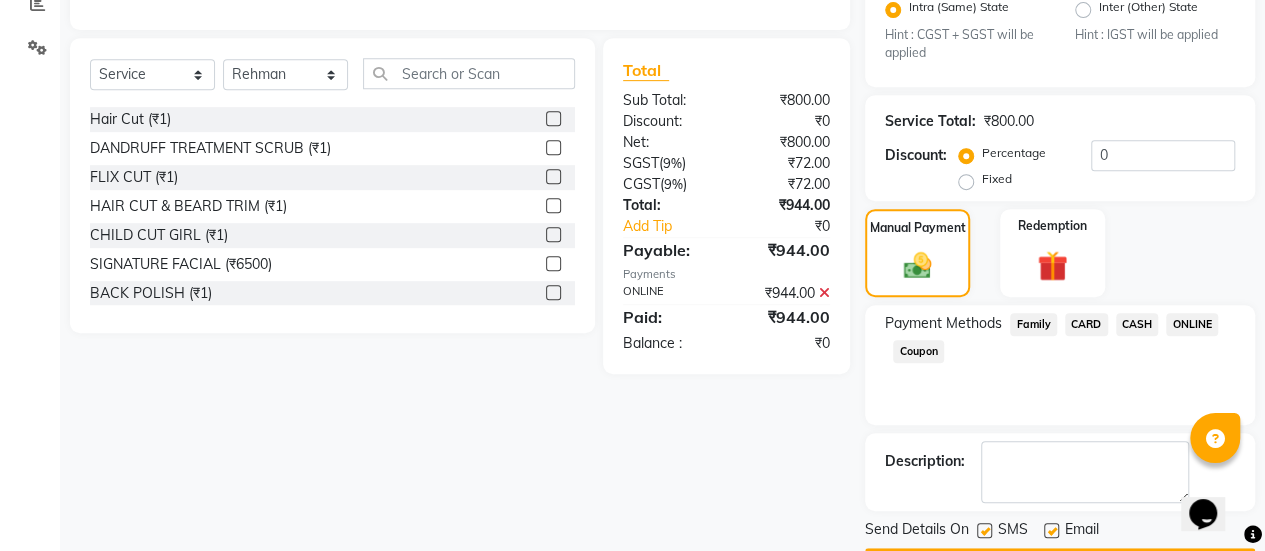 scroll, scrollTop: 493, scrollLeft: 0, axis: vertical 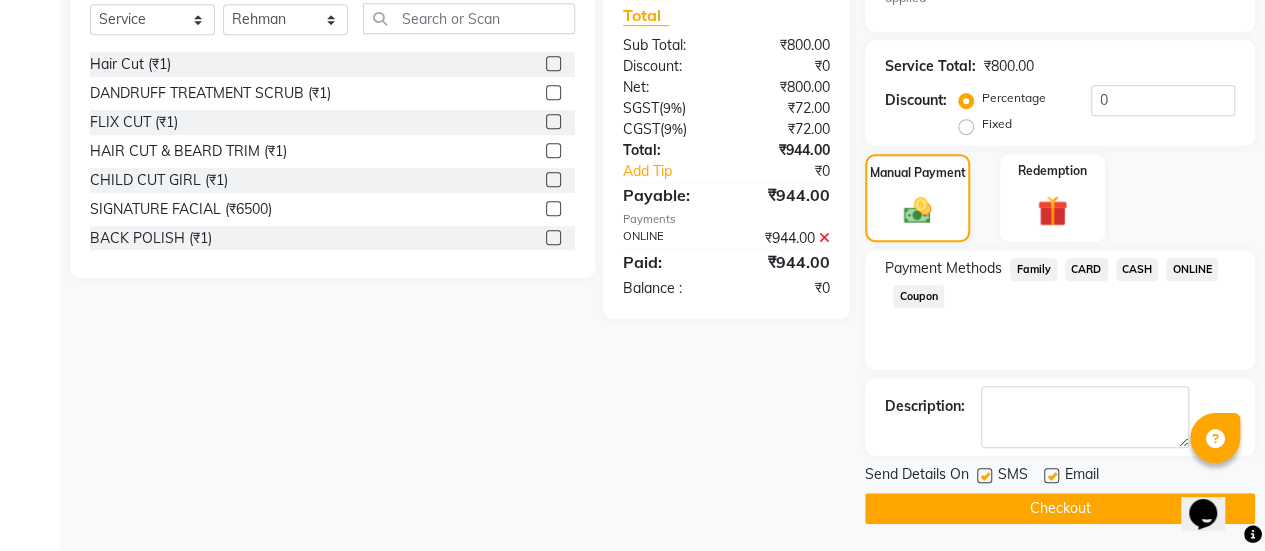 click on "Email" 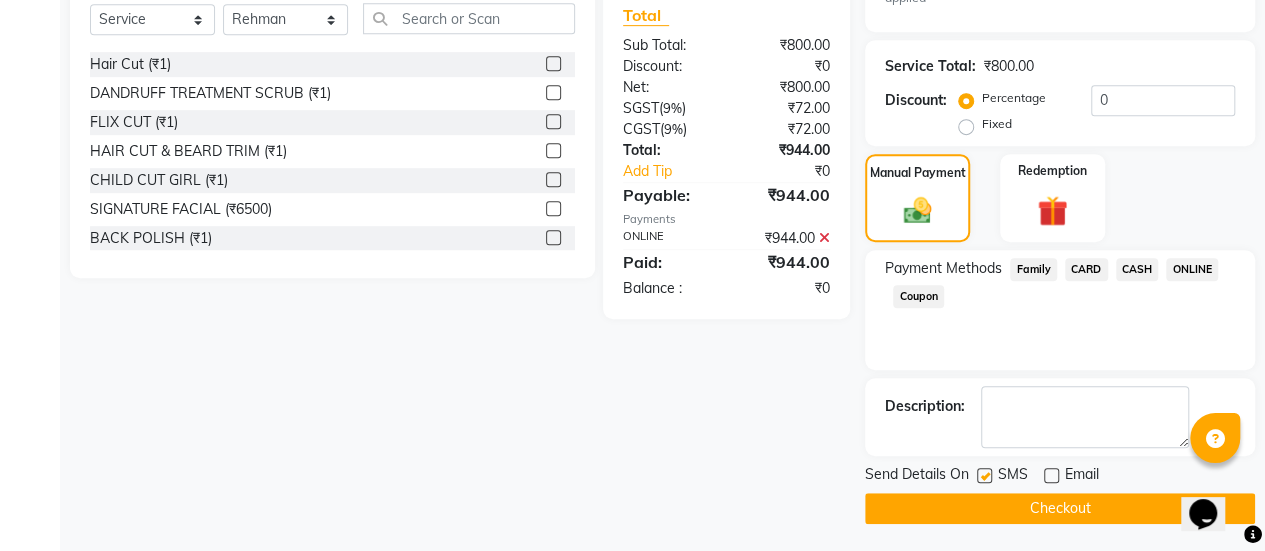 click on "Checkout" 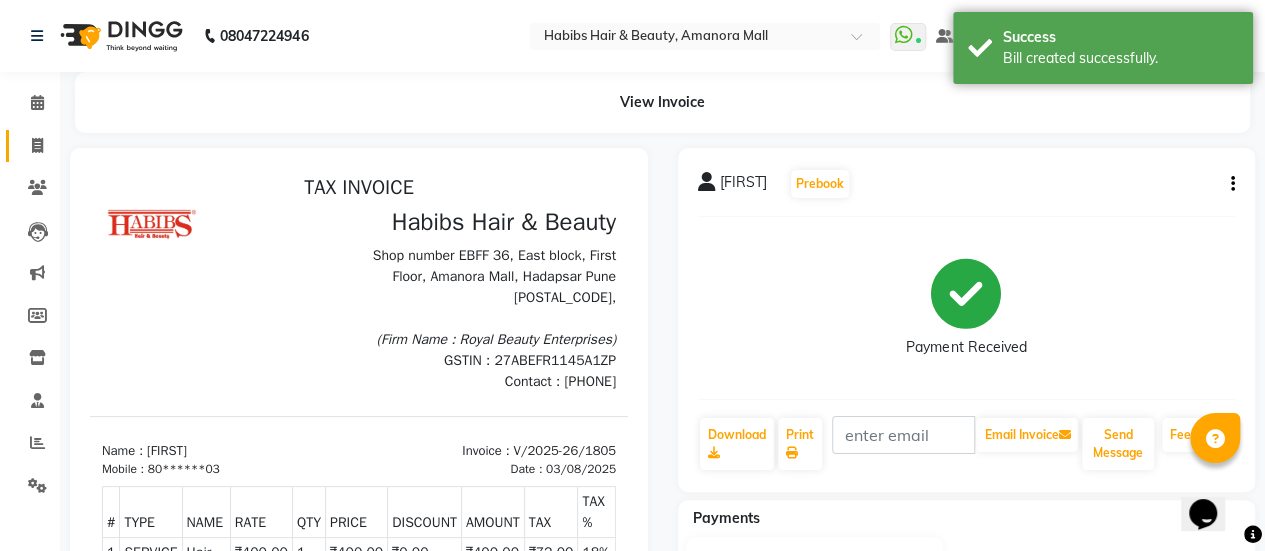 scroll, scrollTop: 0, scrollLeft: 0, axis: both 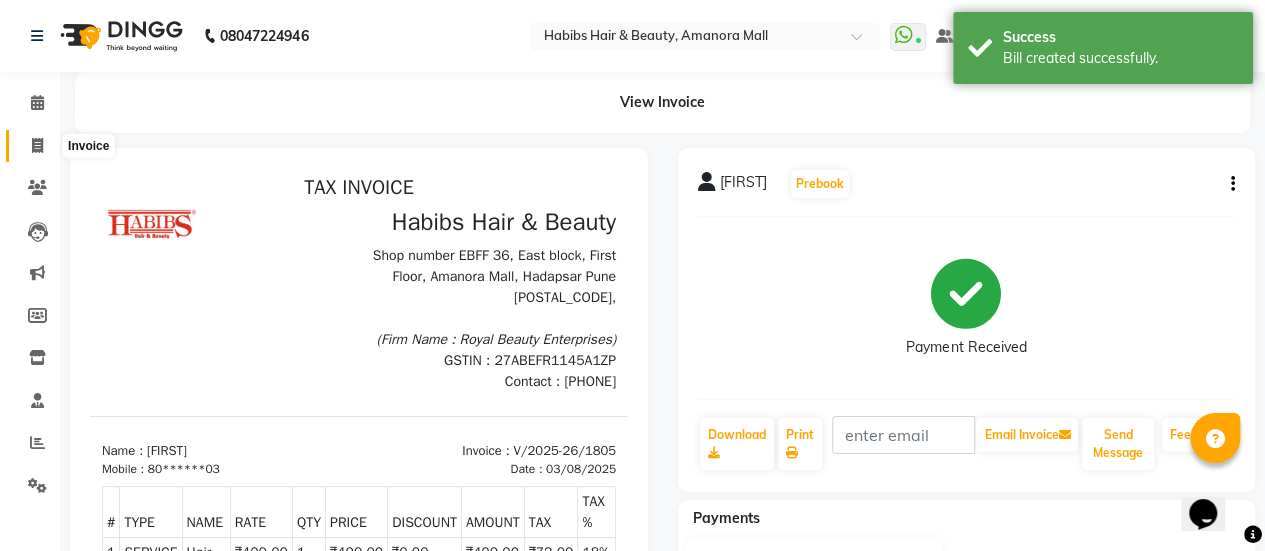 click 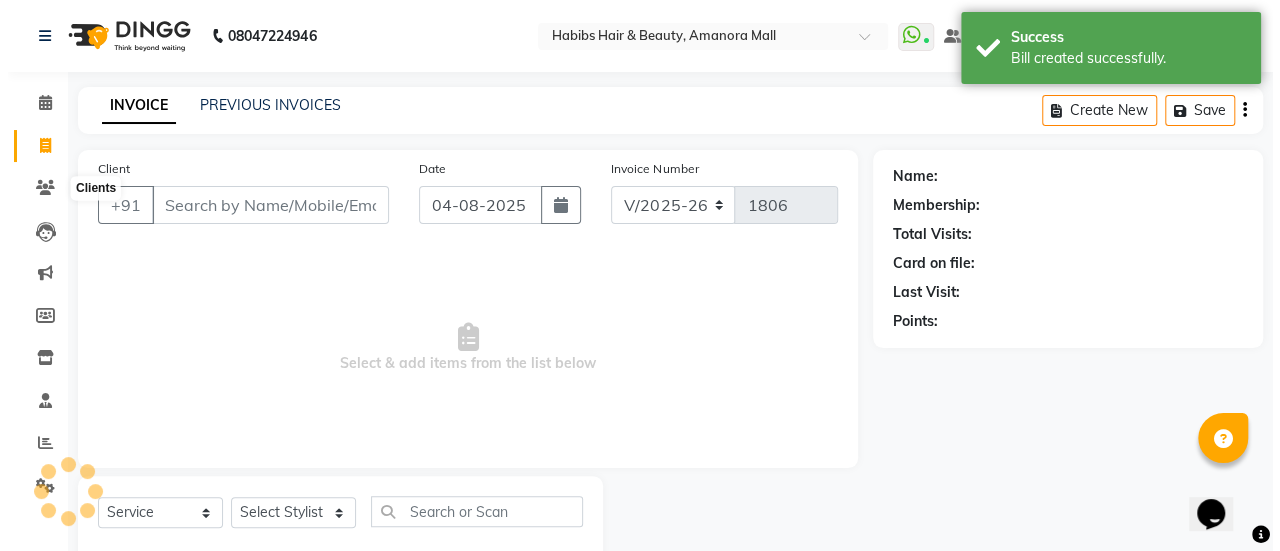 scroll, scrollTop: 49, scrollLeft: 0, axis: vertical 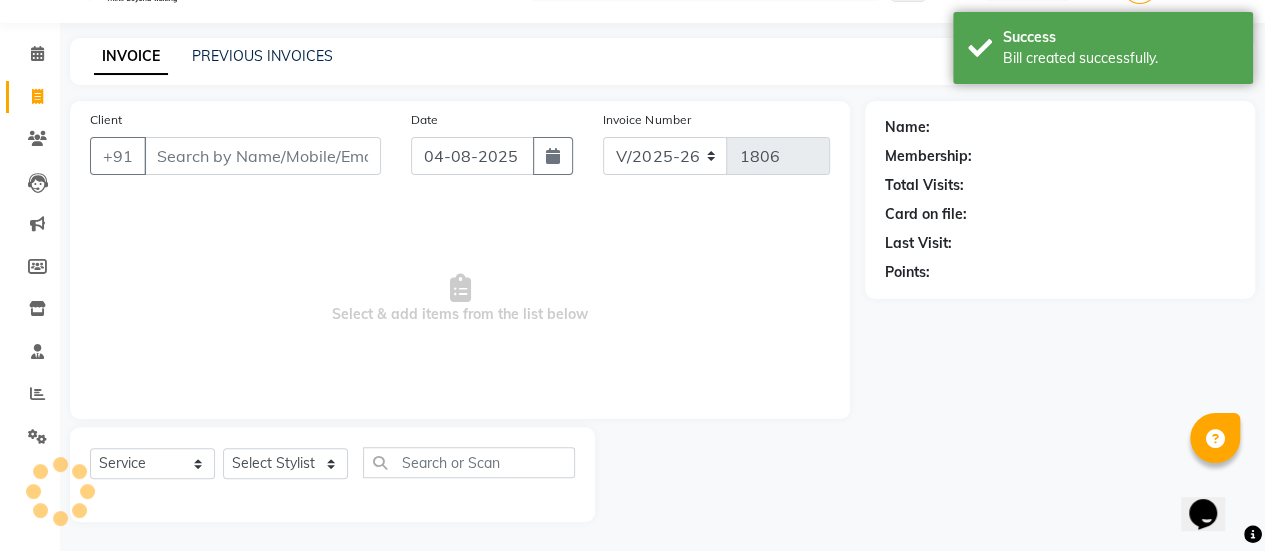 click on "Client" at bounding box center (262, 156) 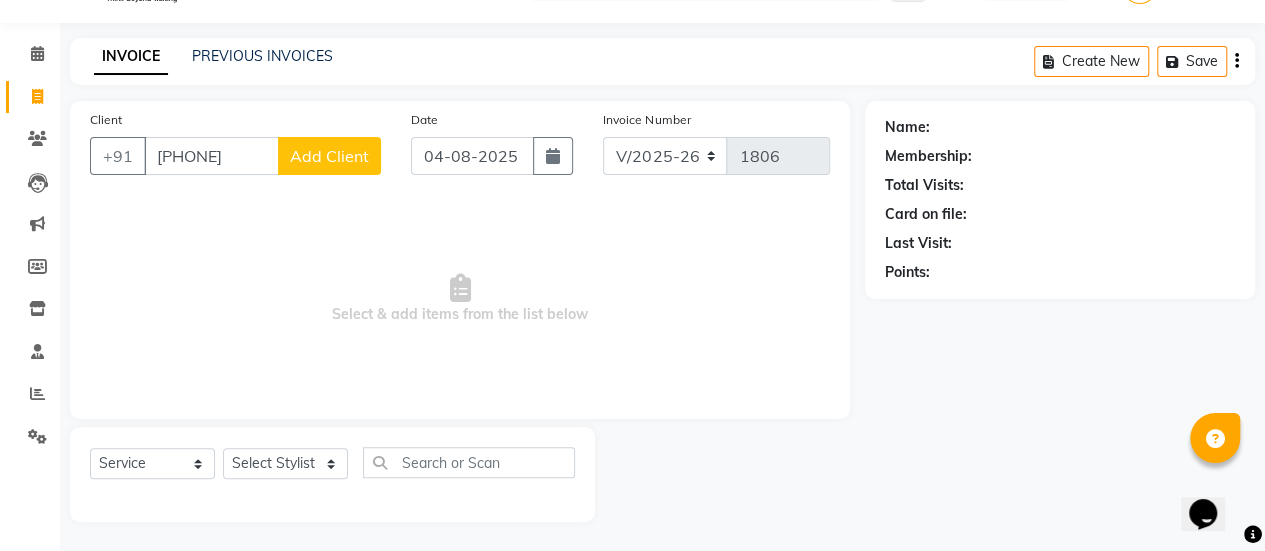 type on "[PHONE]" 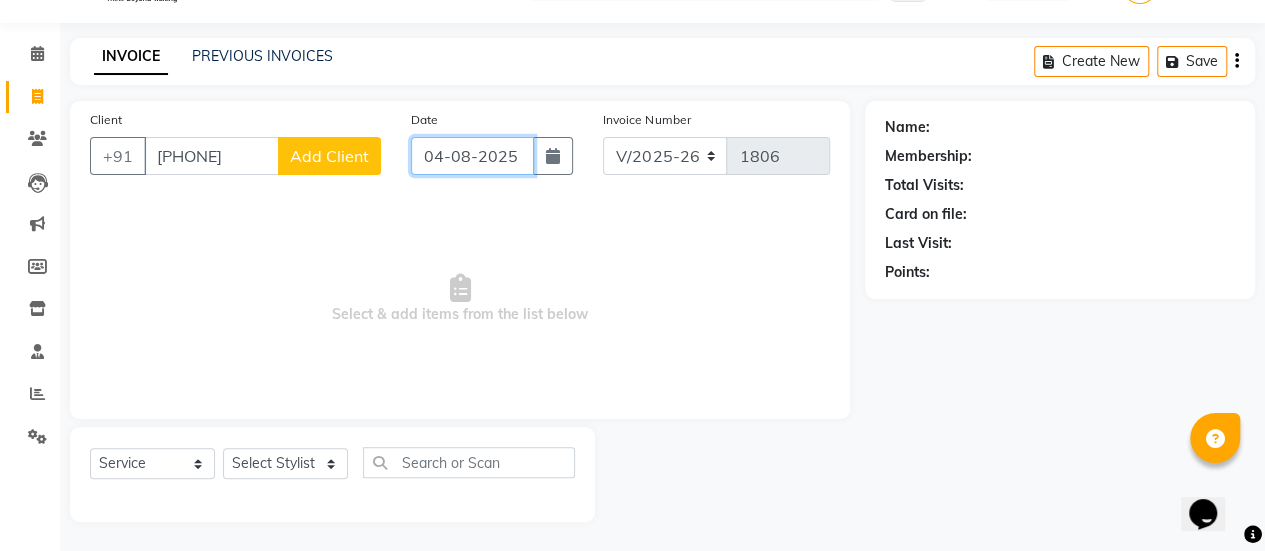click on "04-08-2025" 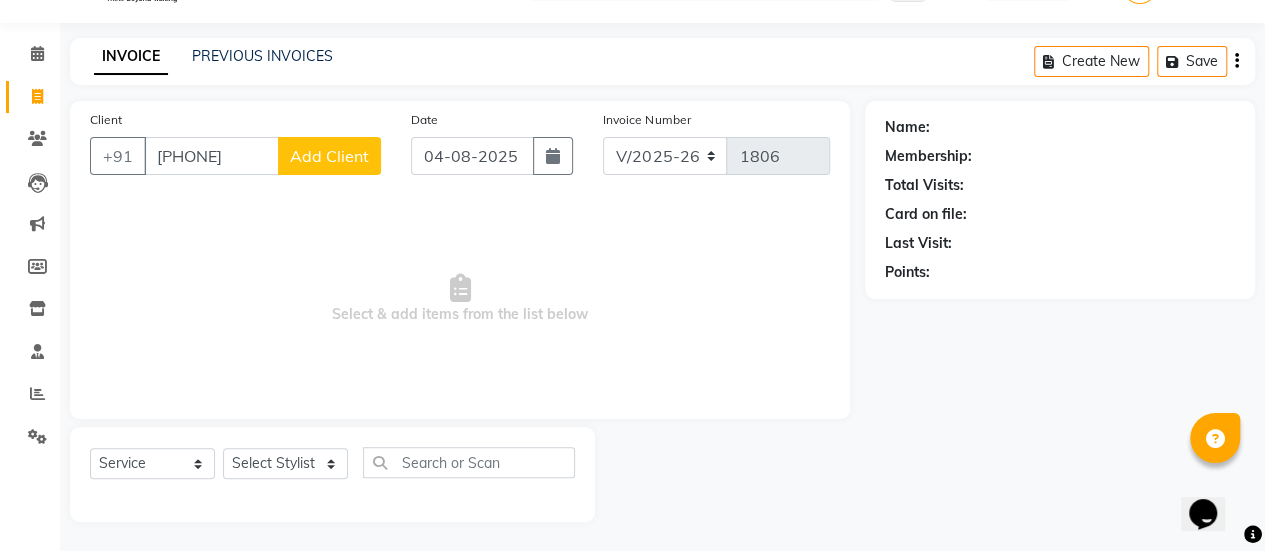 select on "8" 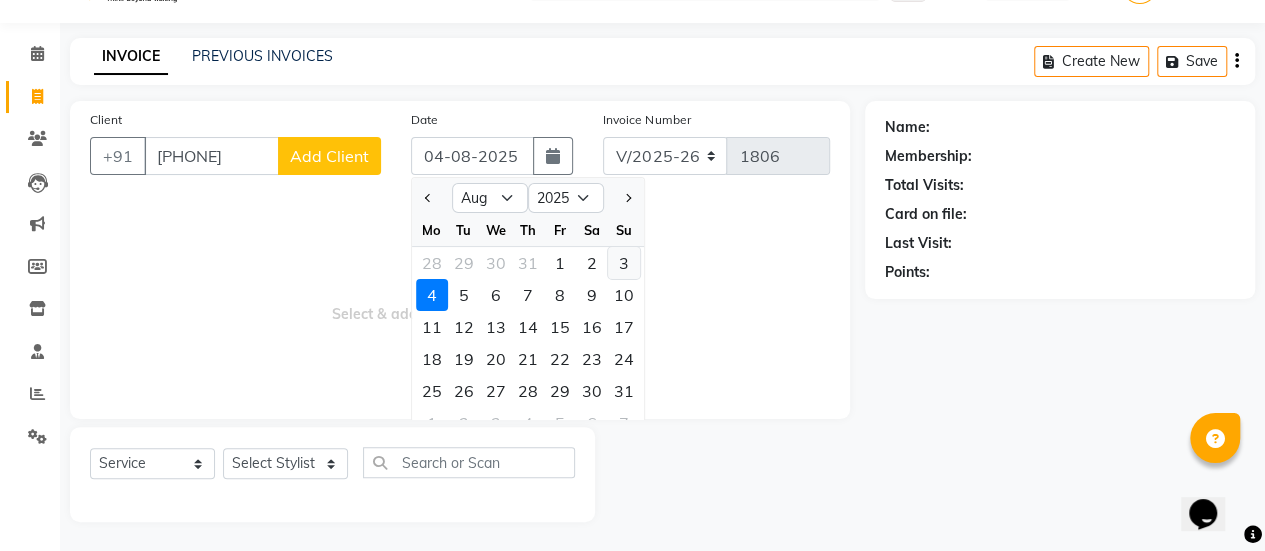 click on "3" 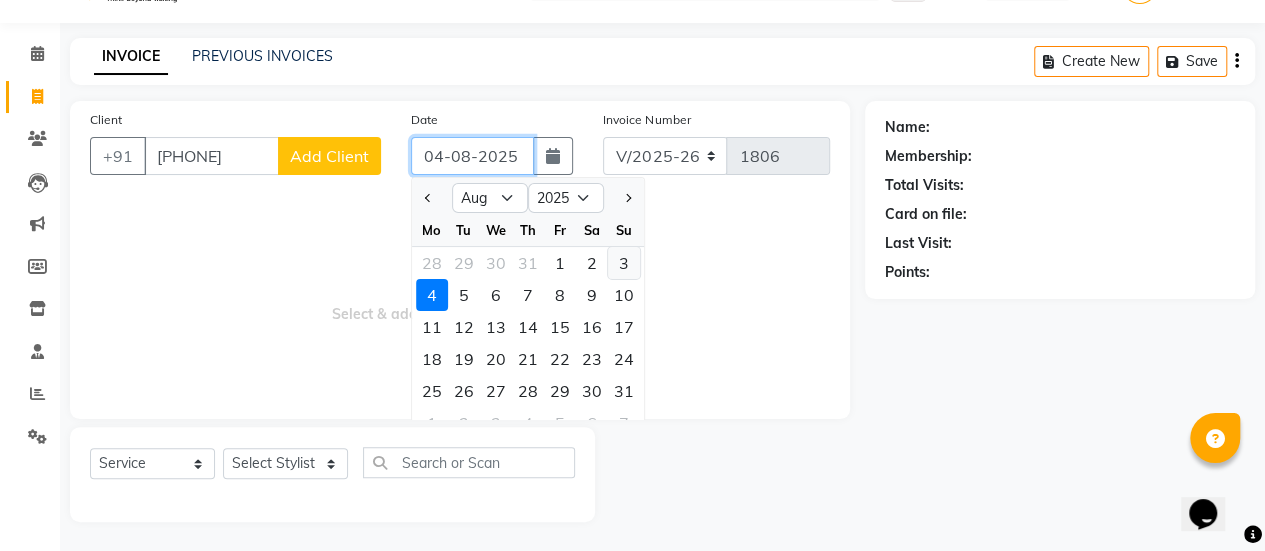 type on "03-08-2025" 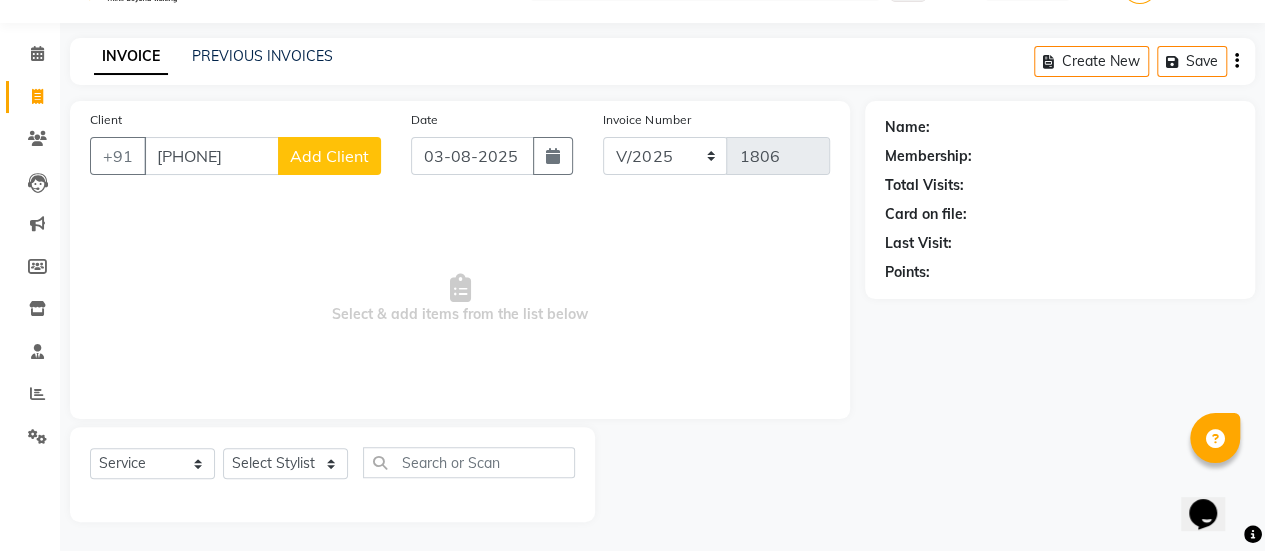 click on "Add Client" 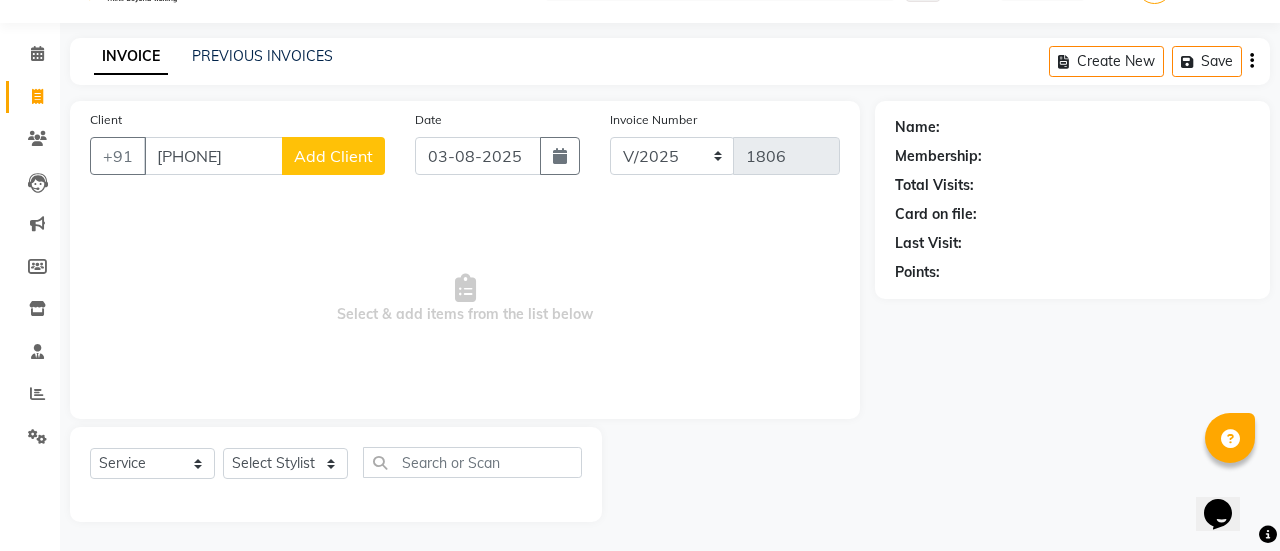 select on "22" 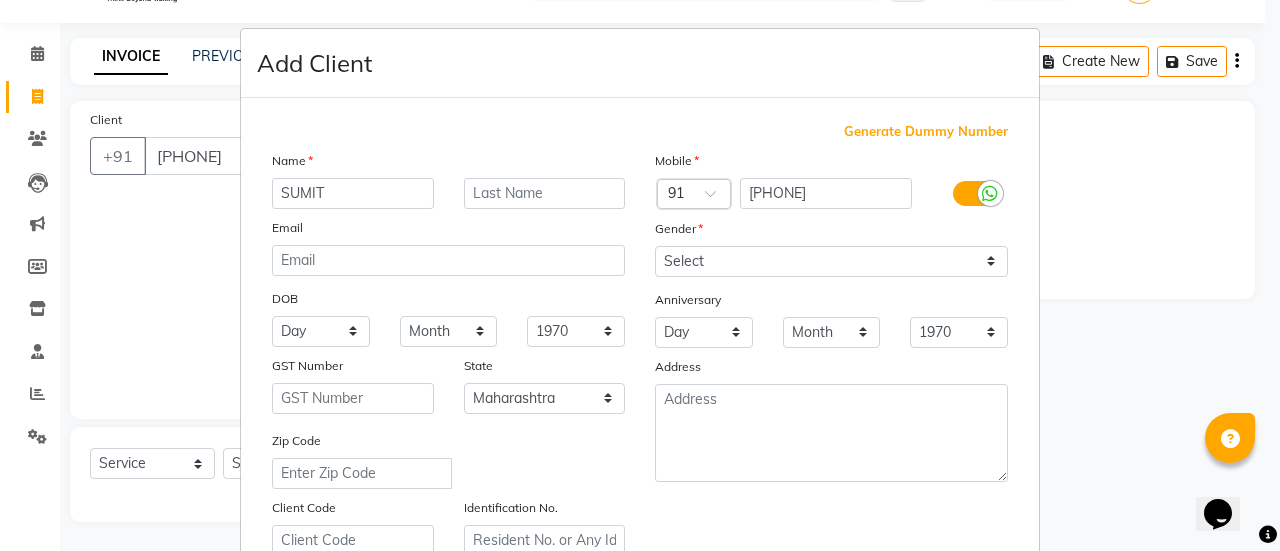 type on "SUMIT" 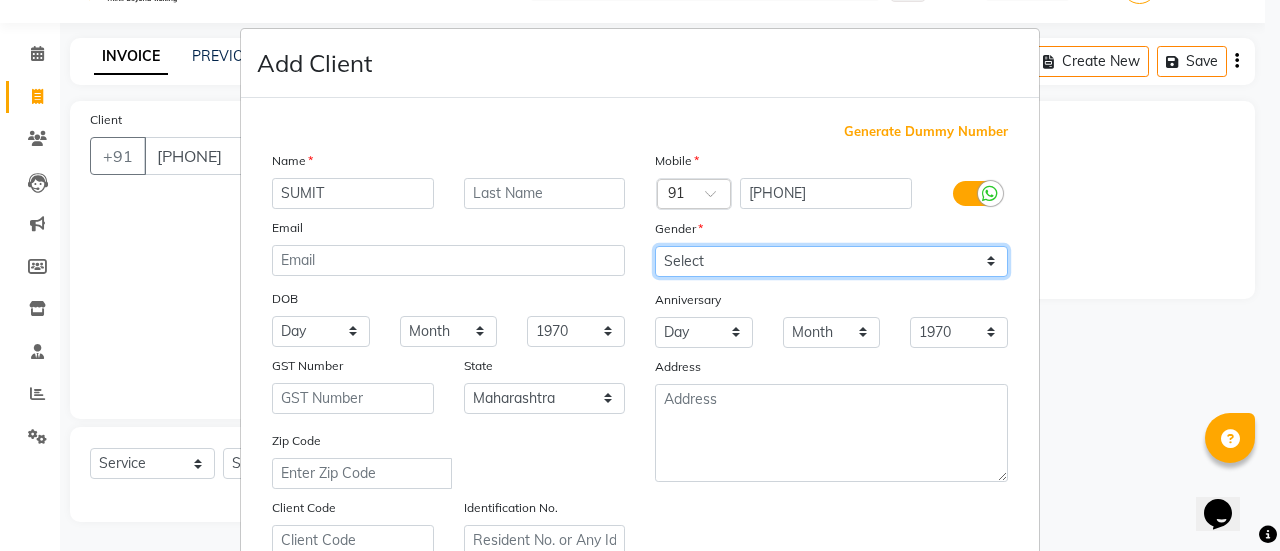 click on "Select Male Female Other Prefer Not To Say" at bounding box center [831, 261] 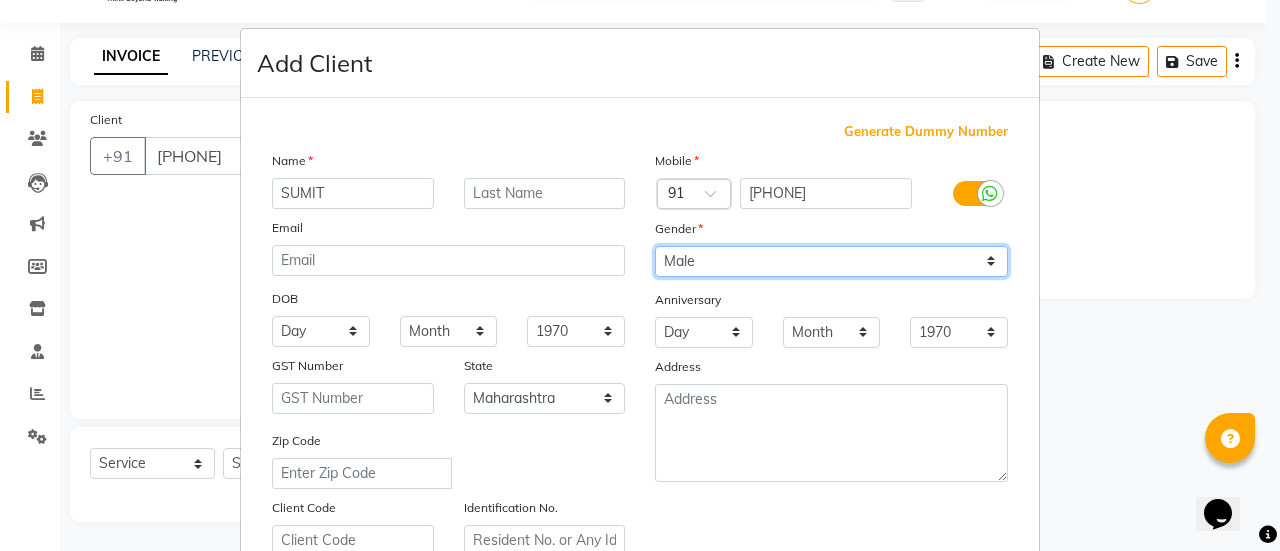 click on "Select Male Female Other Prefer Not To Say" at bounding box center [831, 261] 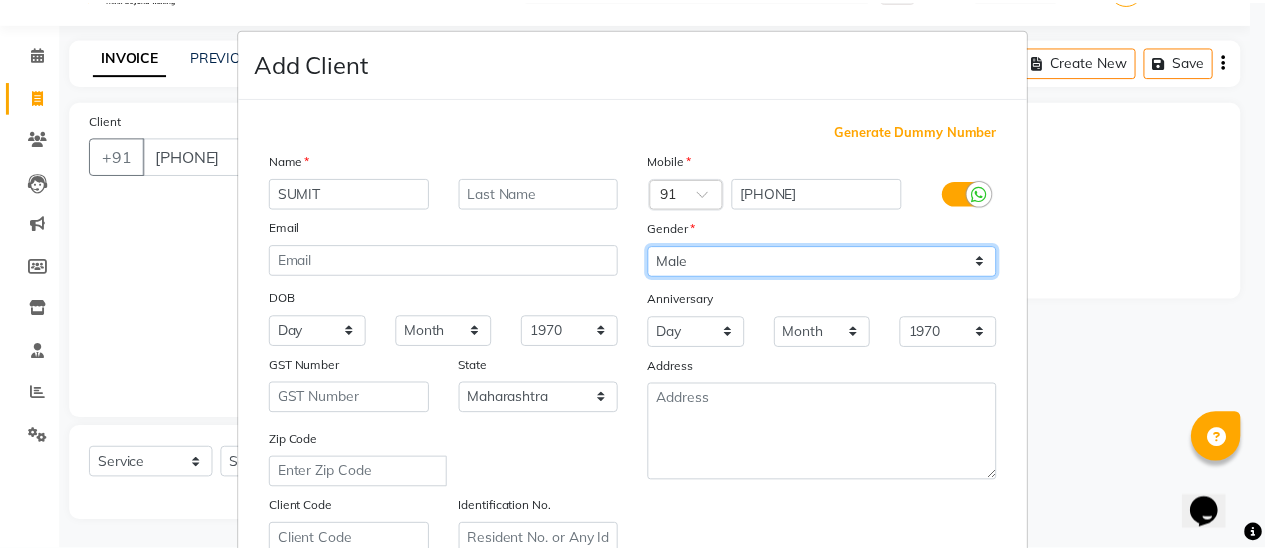 scroll, scrollTop: 368, scrollLeft: 0, axis: vertical 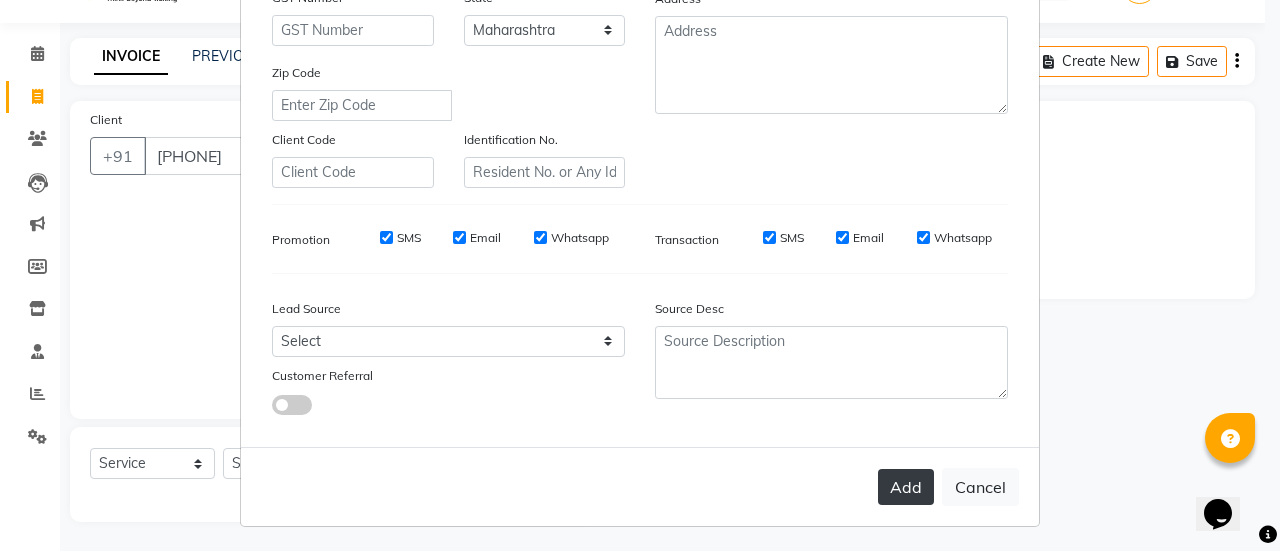 click on "Add" at bounding box center [906, 487] 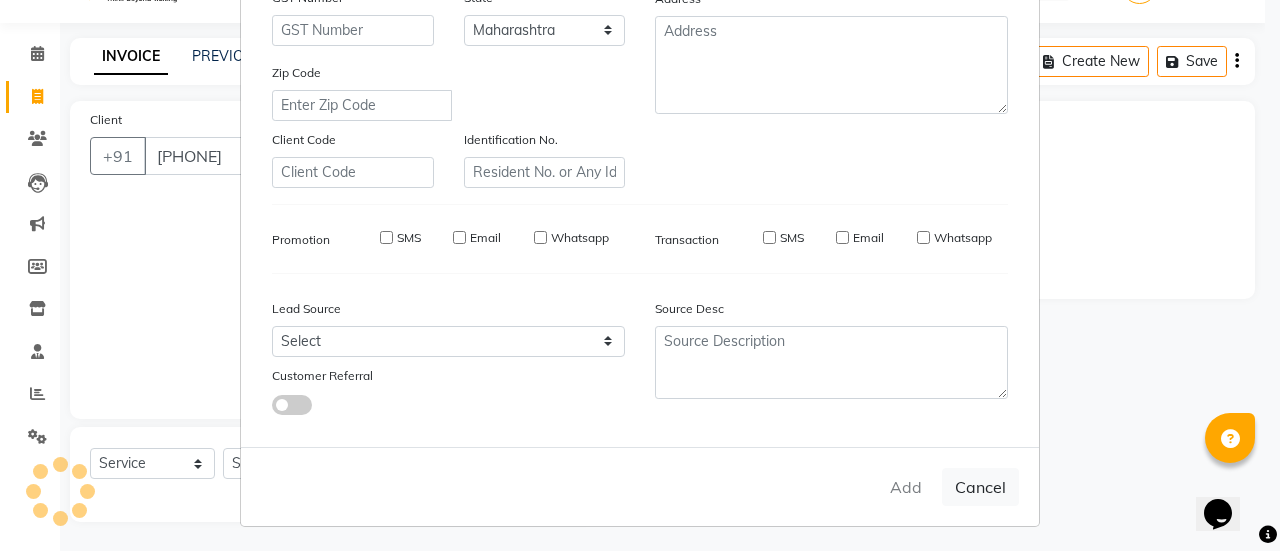 type on "88******88" 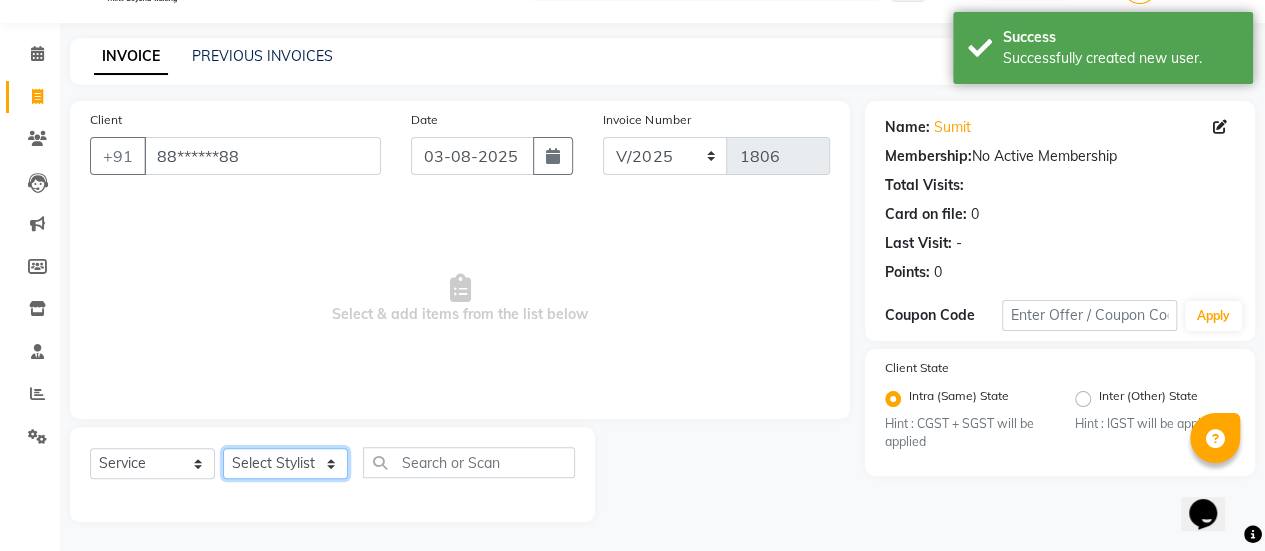 click on "Select Stylist Ankush ASAD Bhagavantu Bhagyashree Gazala JYOTI kasif krushna KRUSHNA Manager mohini Musarik POOJA Prajakta Ravi Rehman Shraddha Shubham" 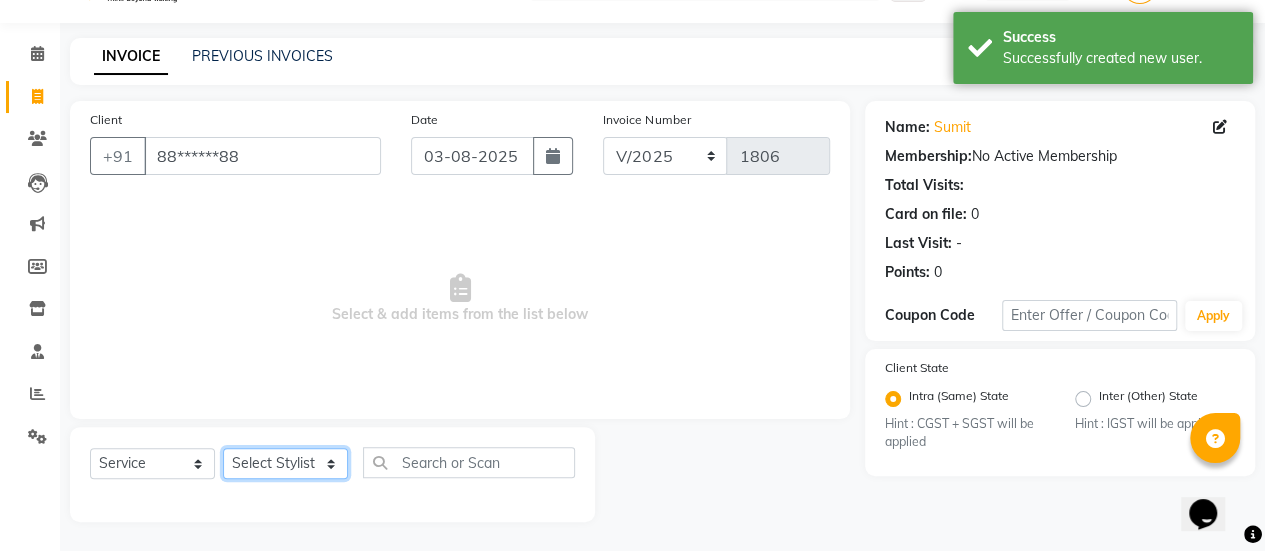 select on "[POSTAL_CODE]" 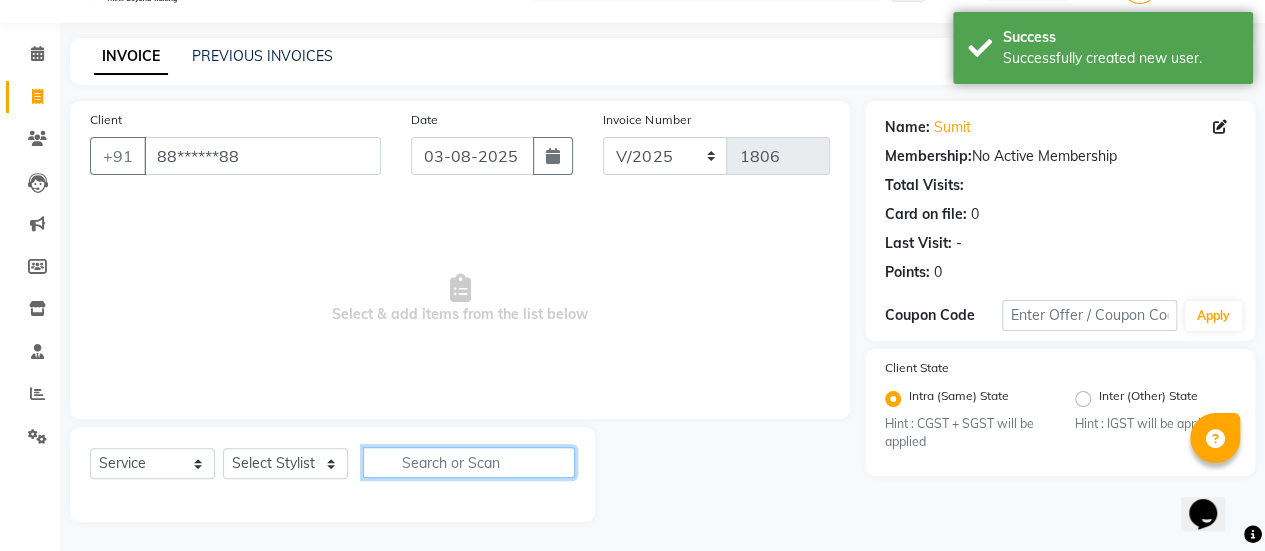 click 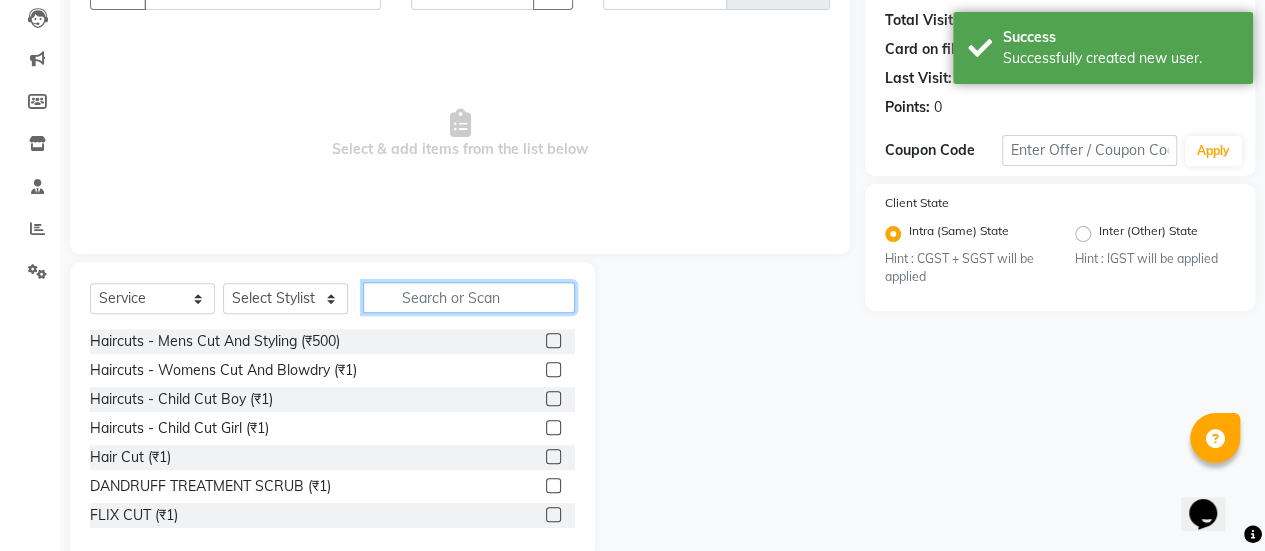 scroll, scrollTop: 215, scrollLeft: 0, axis: vertical 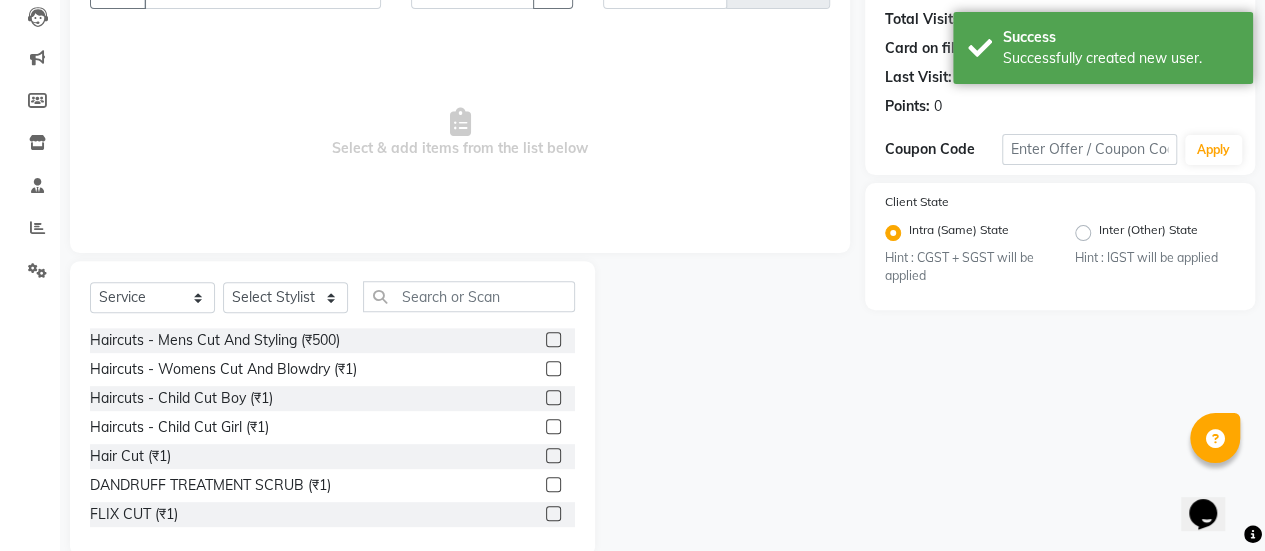 click 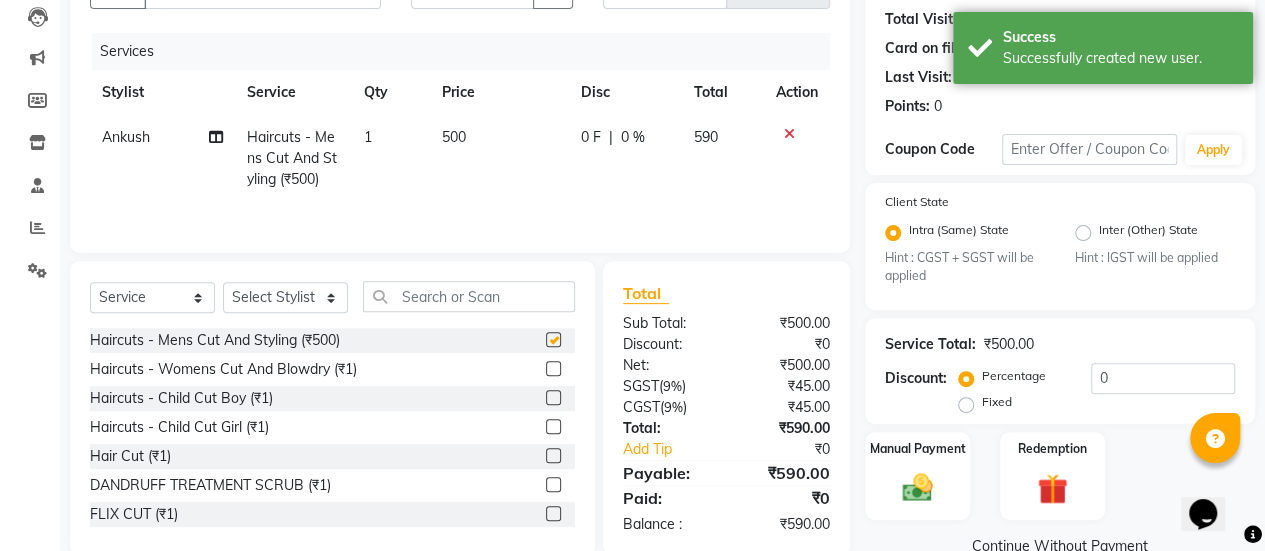 checkbox on "false" 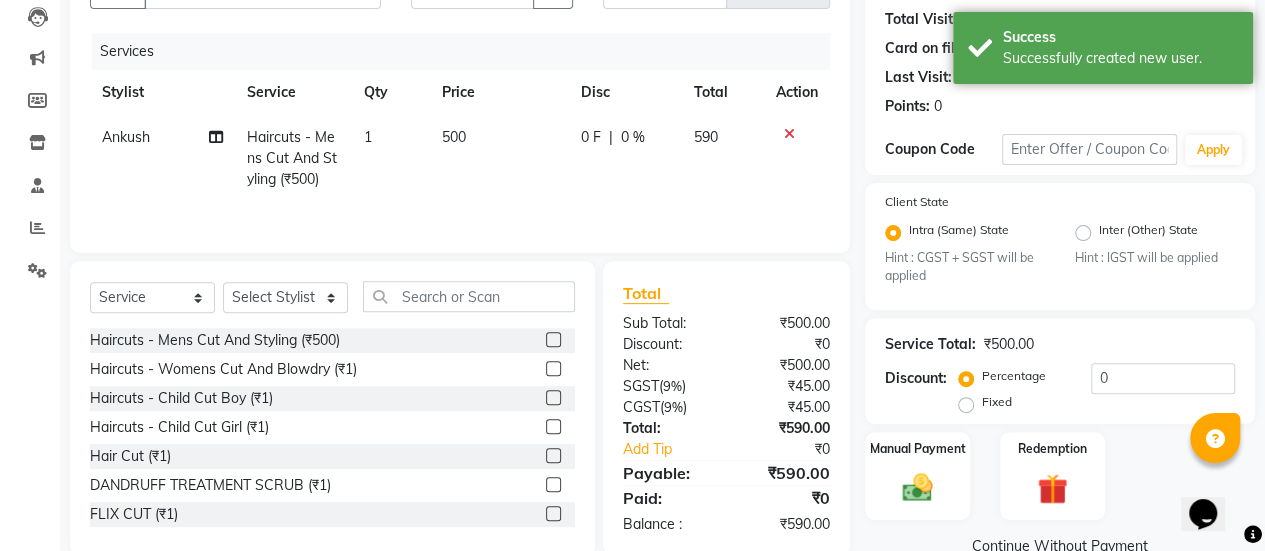 click on "500" 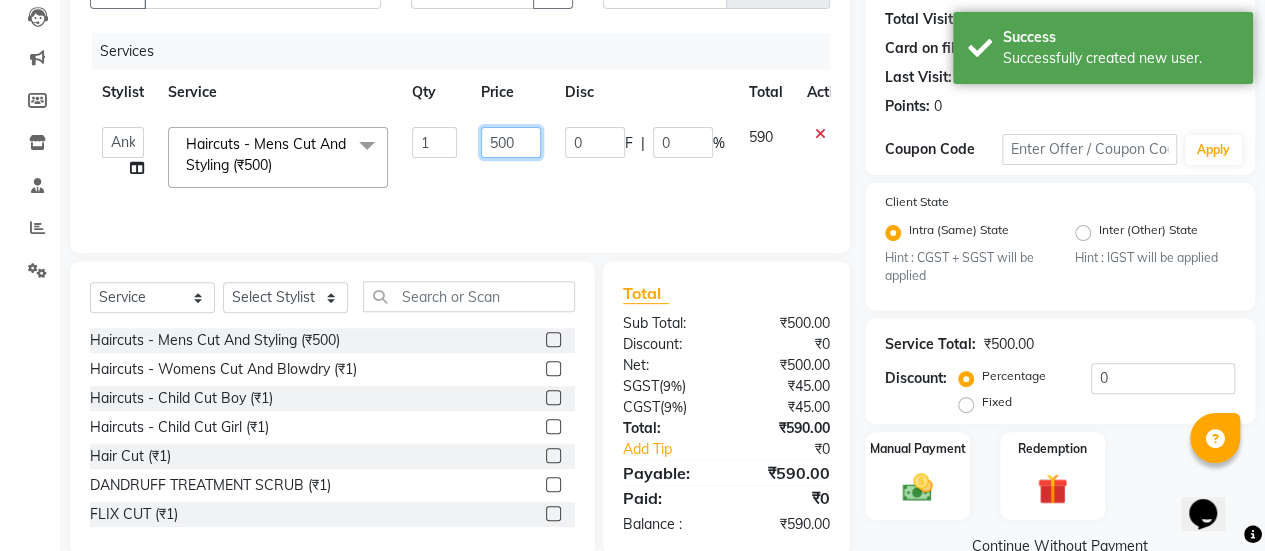 click on "500" 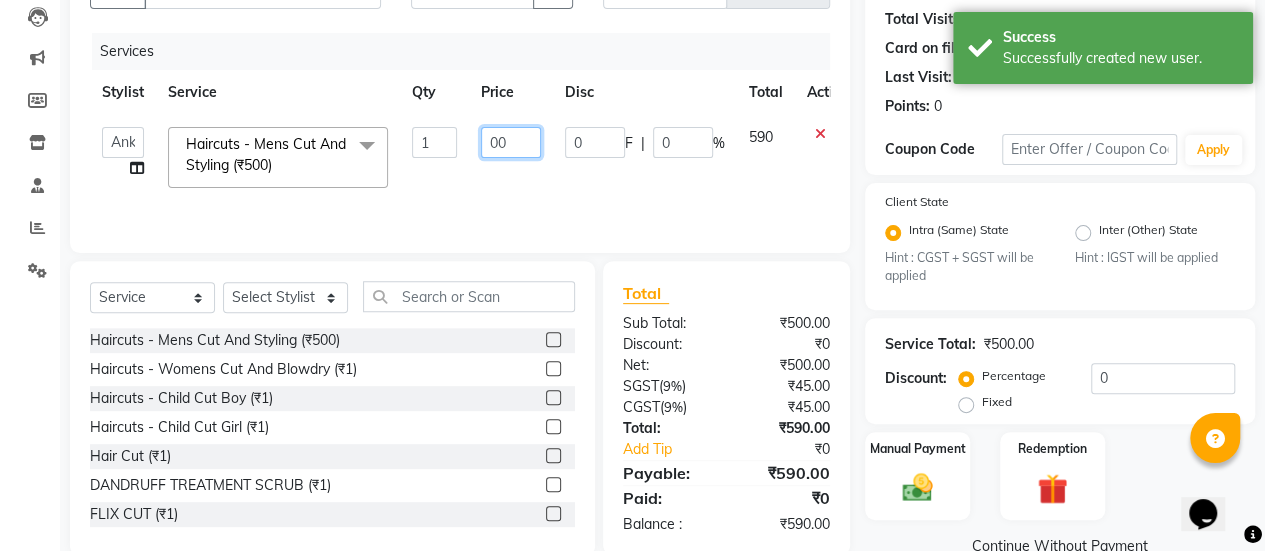 type on "400" 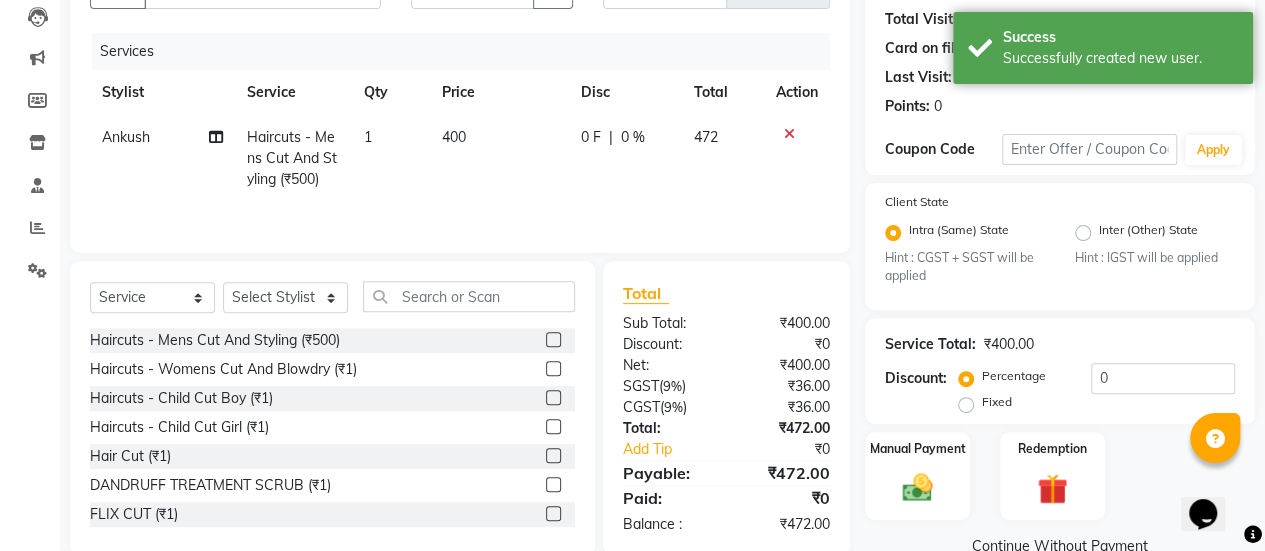 click on "0 F | 0 %" 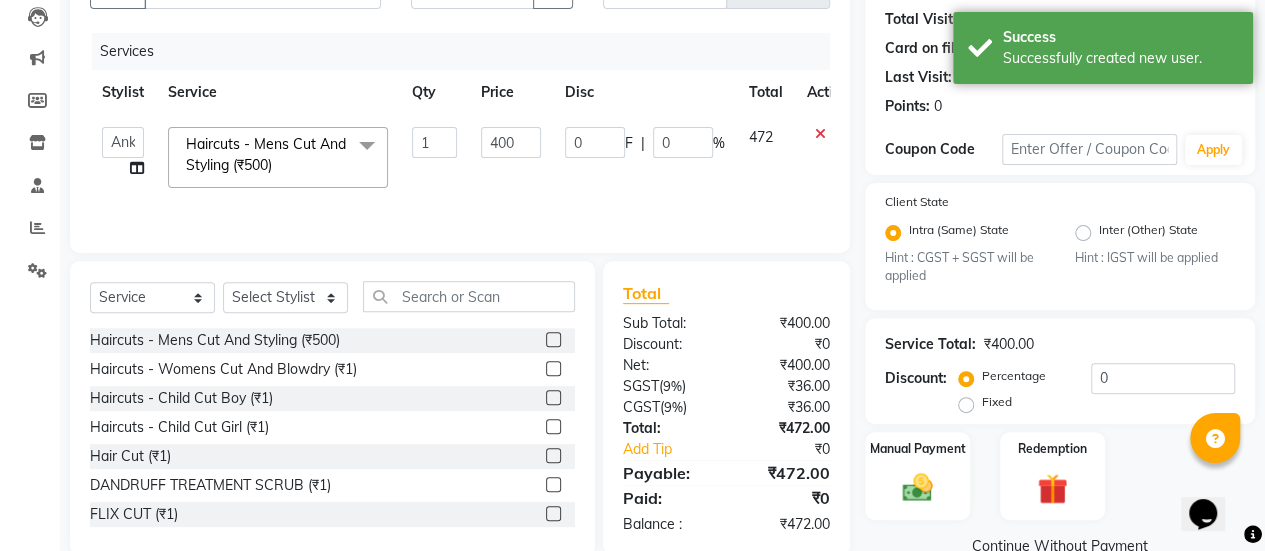 scroll, scrollTop: 254, scrollLeft: 0, axis: vertical 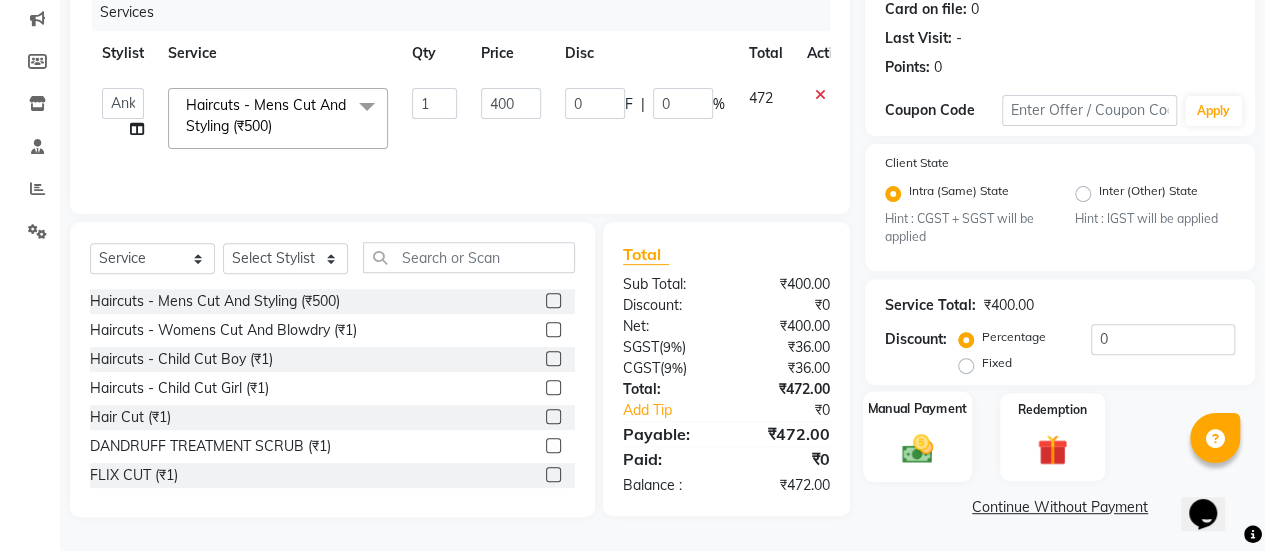 click on "Manual Payment" 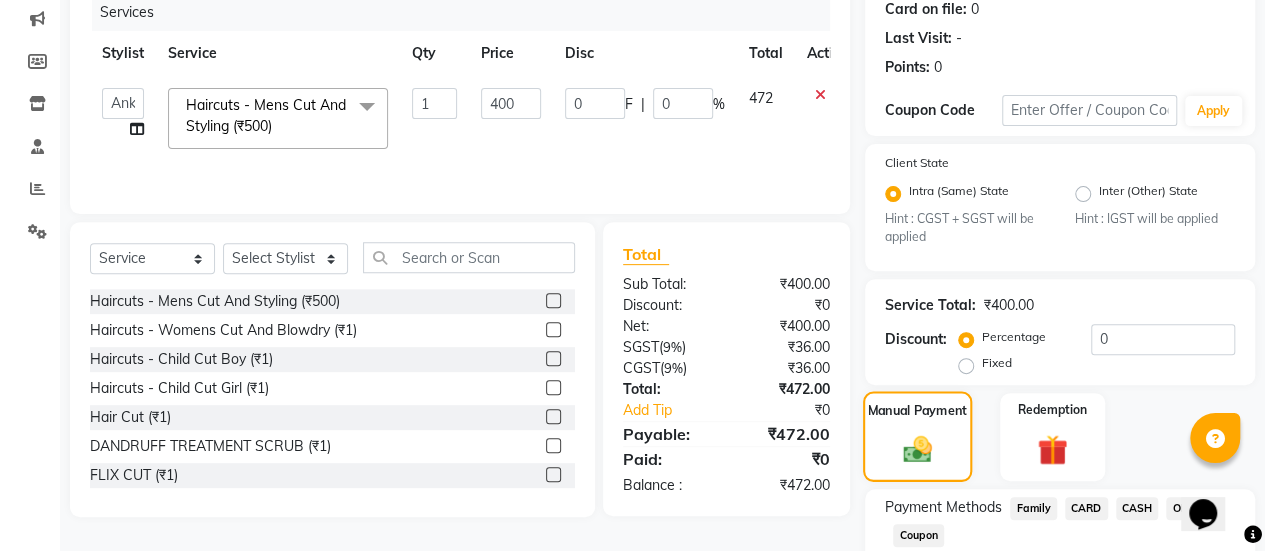 scroll, scrollTop: 382, scrollLeft: 0, axis: vertical 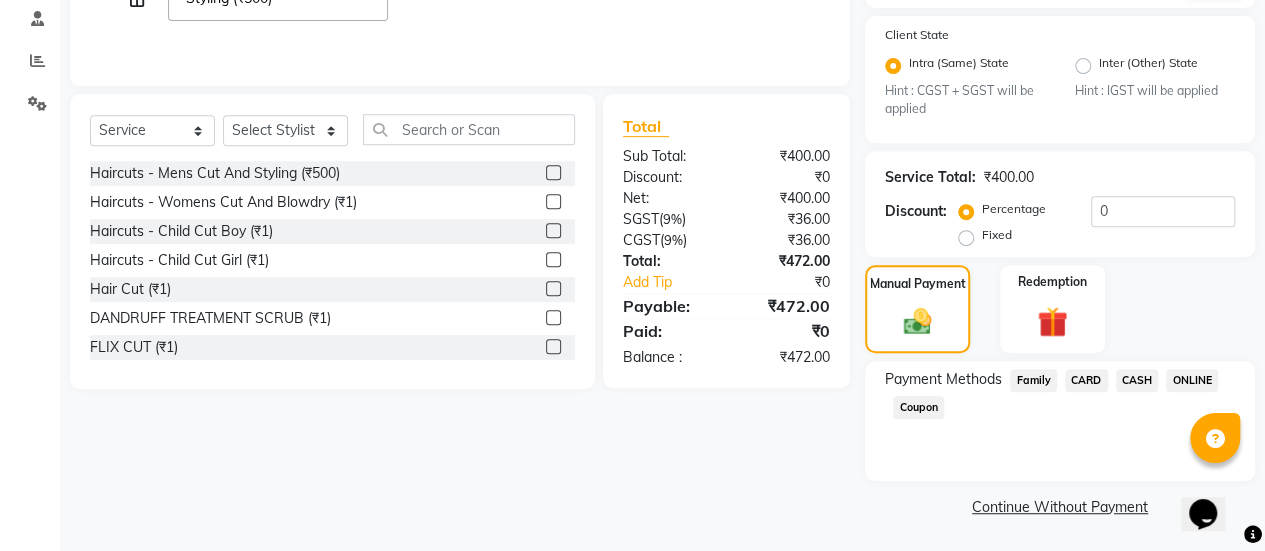 click on "ONLINE" 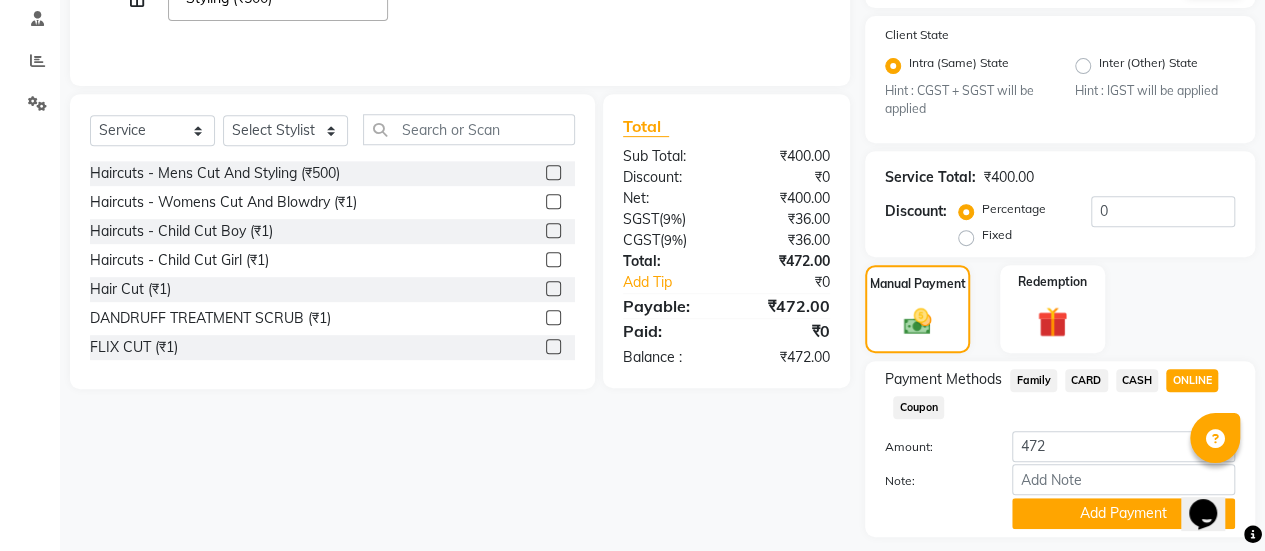 scroll, scrollTop: 438, scrollLeft: 0, axis: vertical 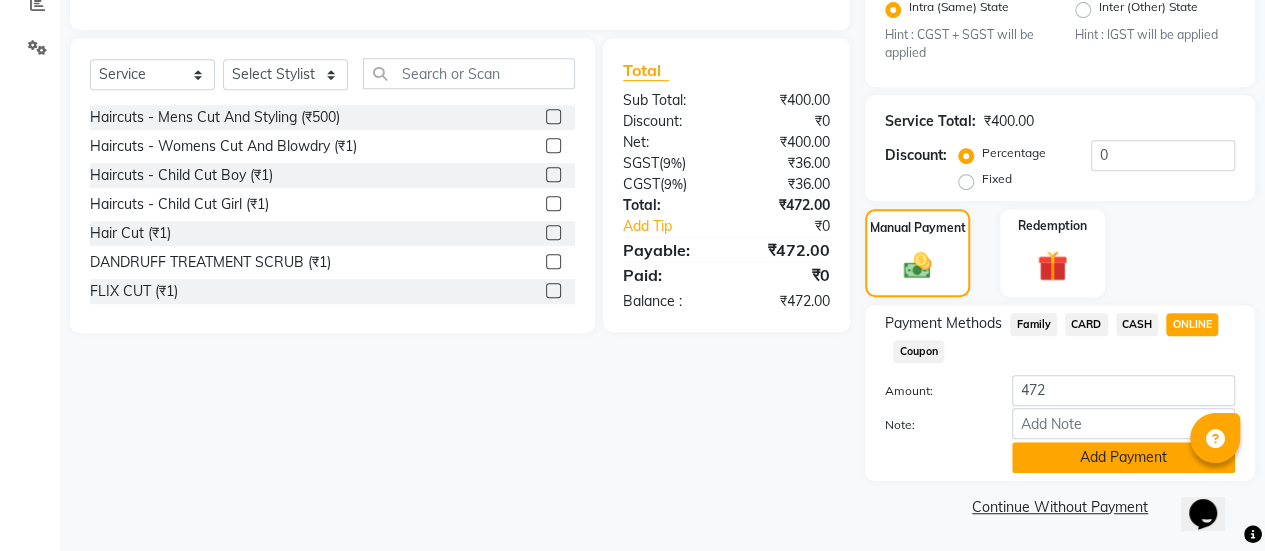 click on "Add Payment" 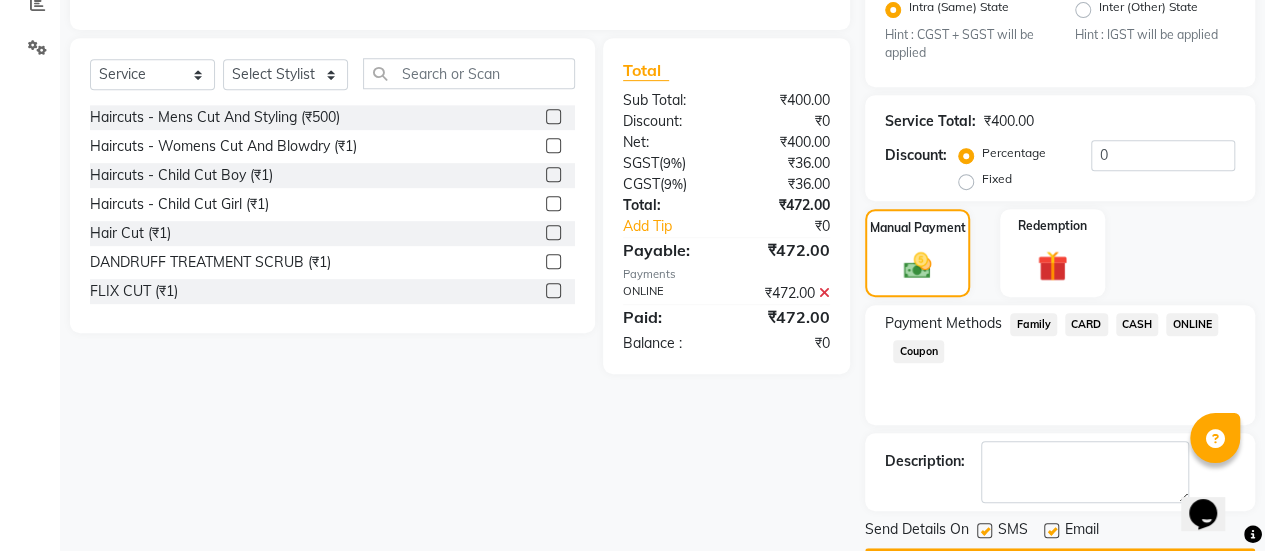 scroll, scrollTop: 493, scrollLeft: 0, axis: vertical 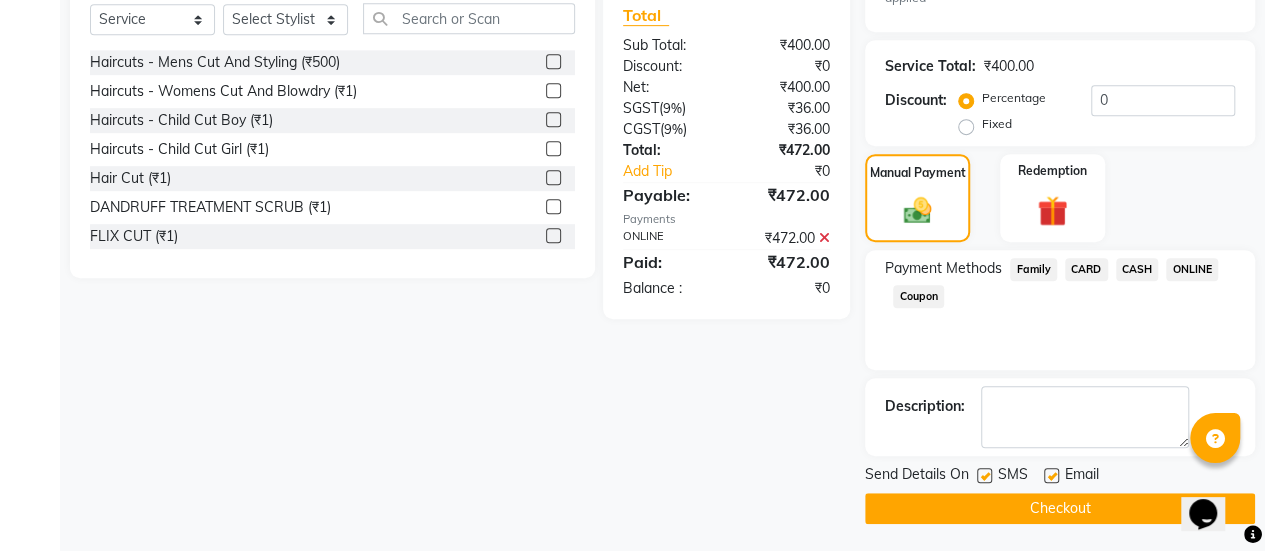 click 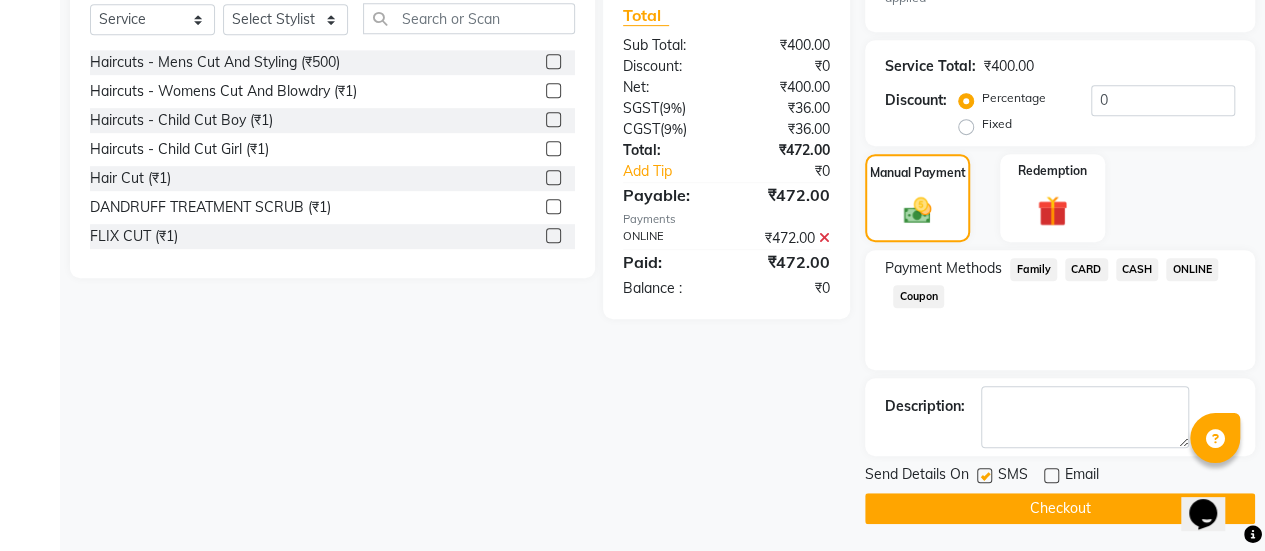 click on "Checkout" 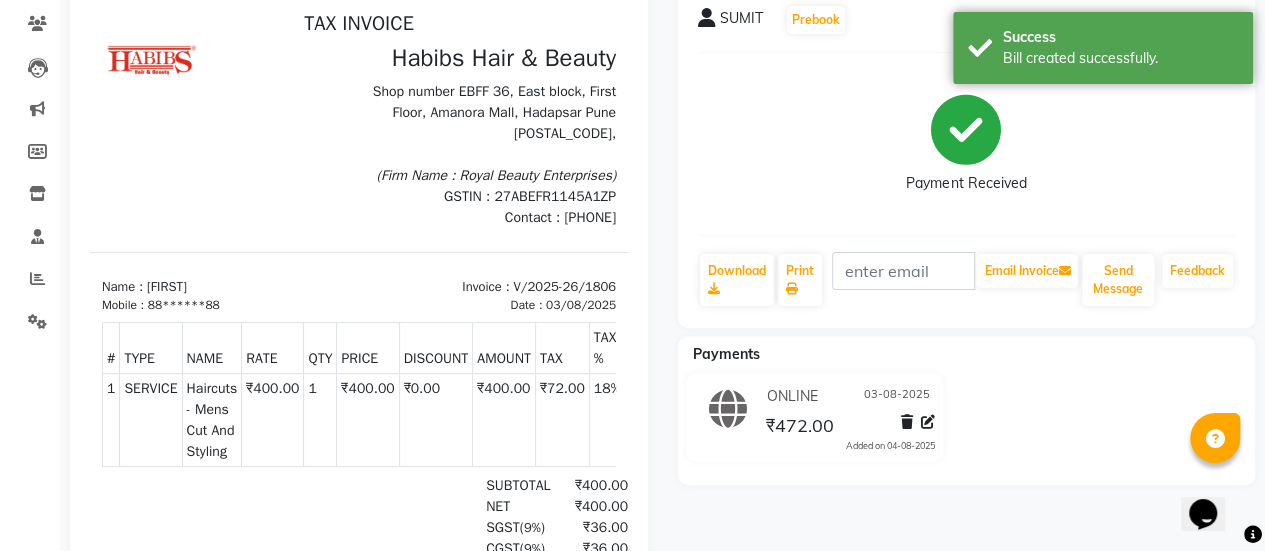 scroll, scrollTop: 0, scrollLeft: 0, axis: both 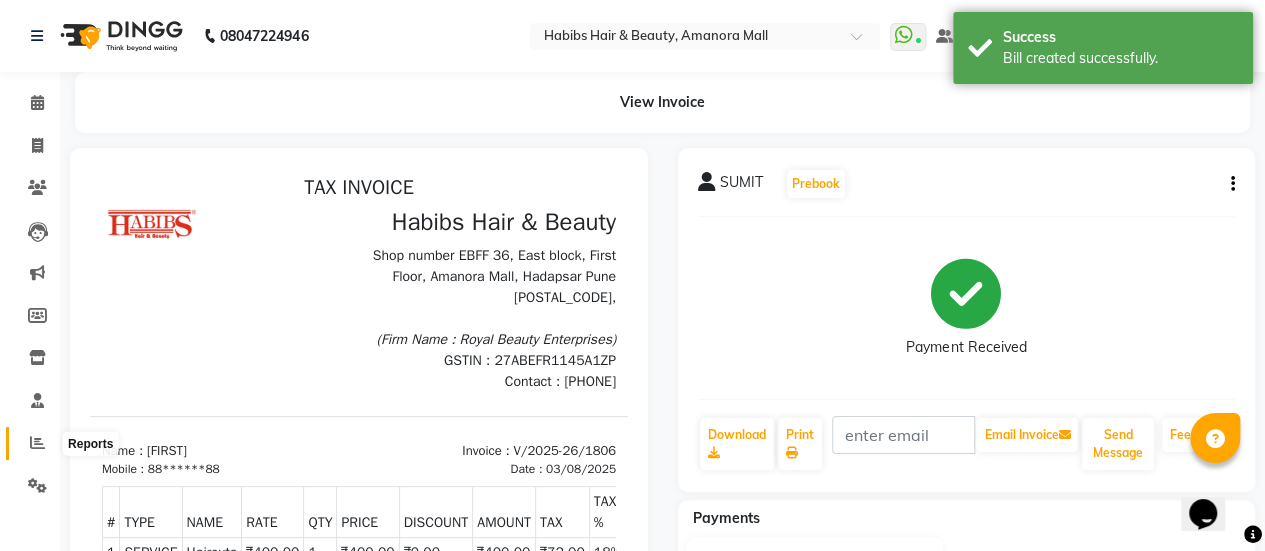 click 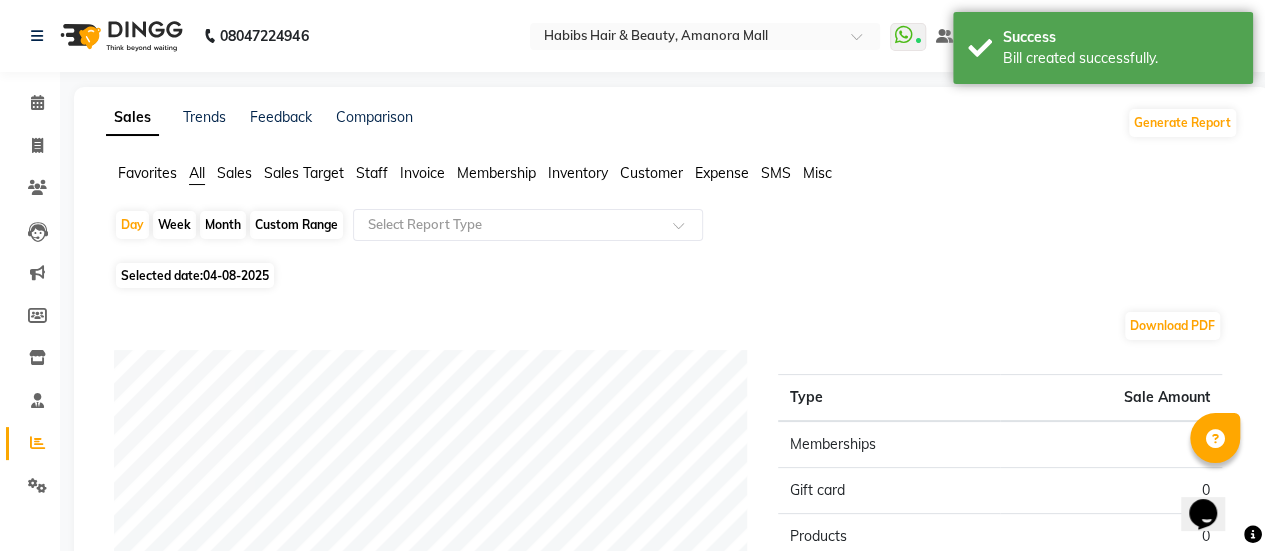 click on "04-08-2025" 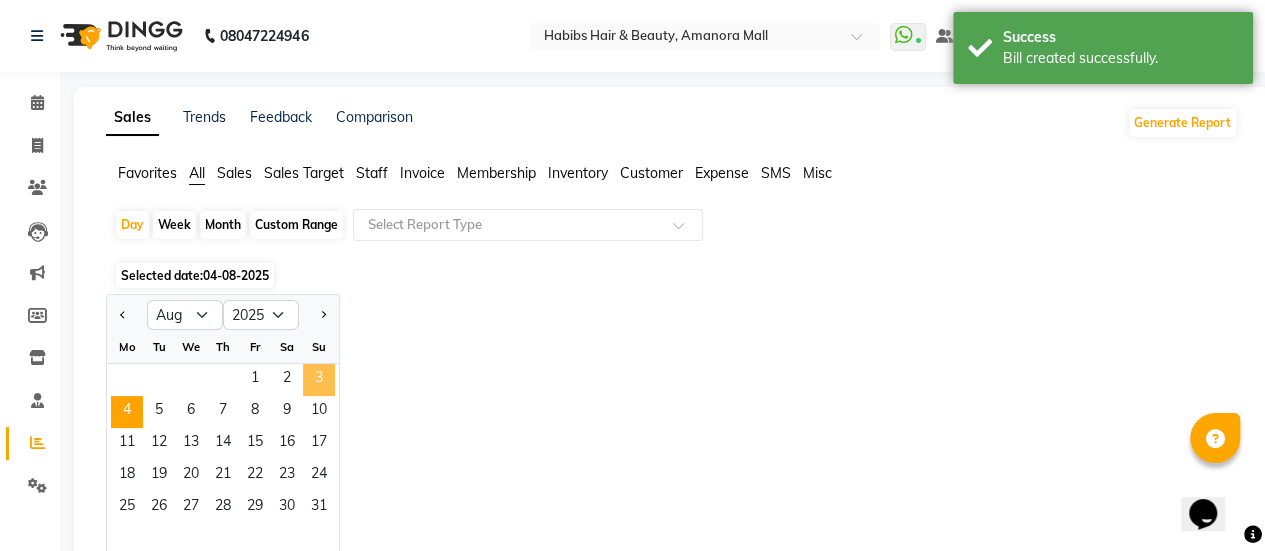 click on "3" 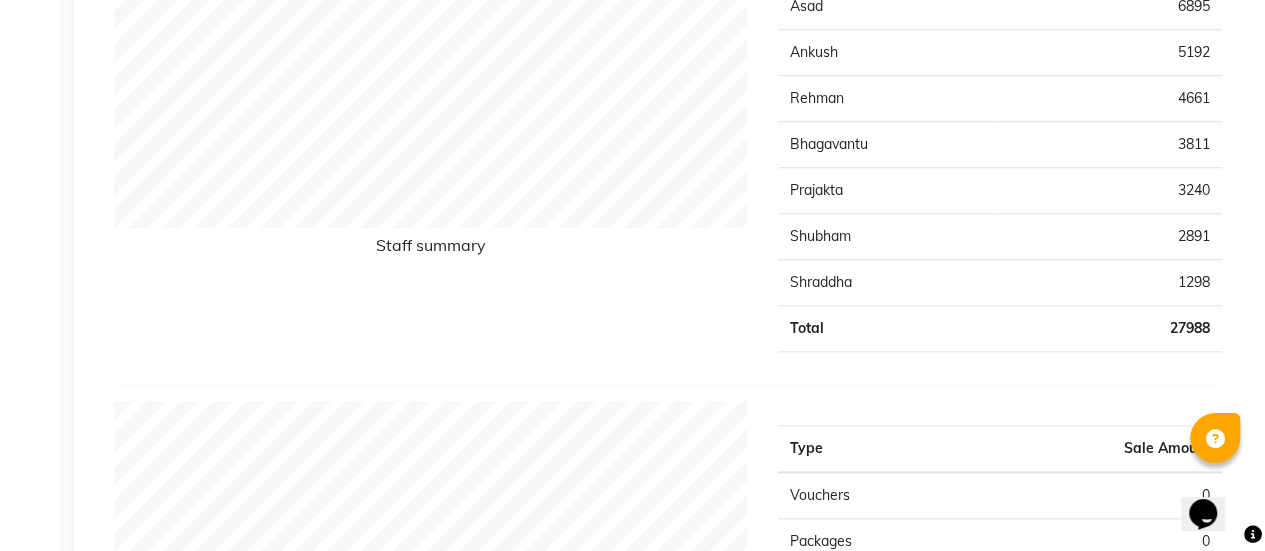 scroll, scrollTop: 851, scrollLeft: 0, axis: vertical 